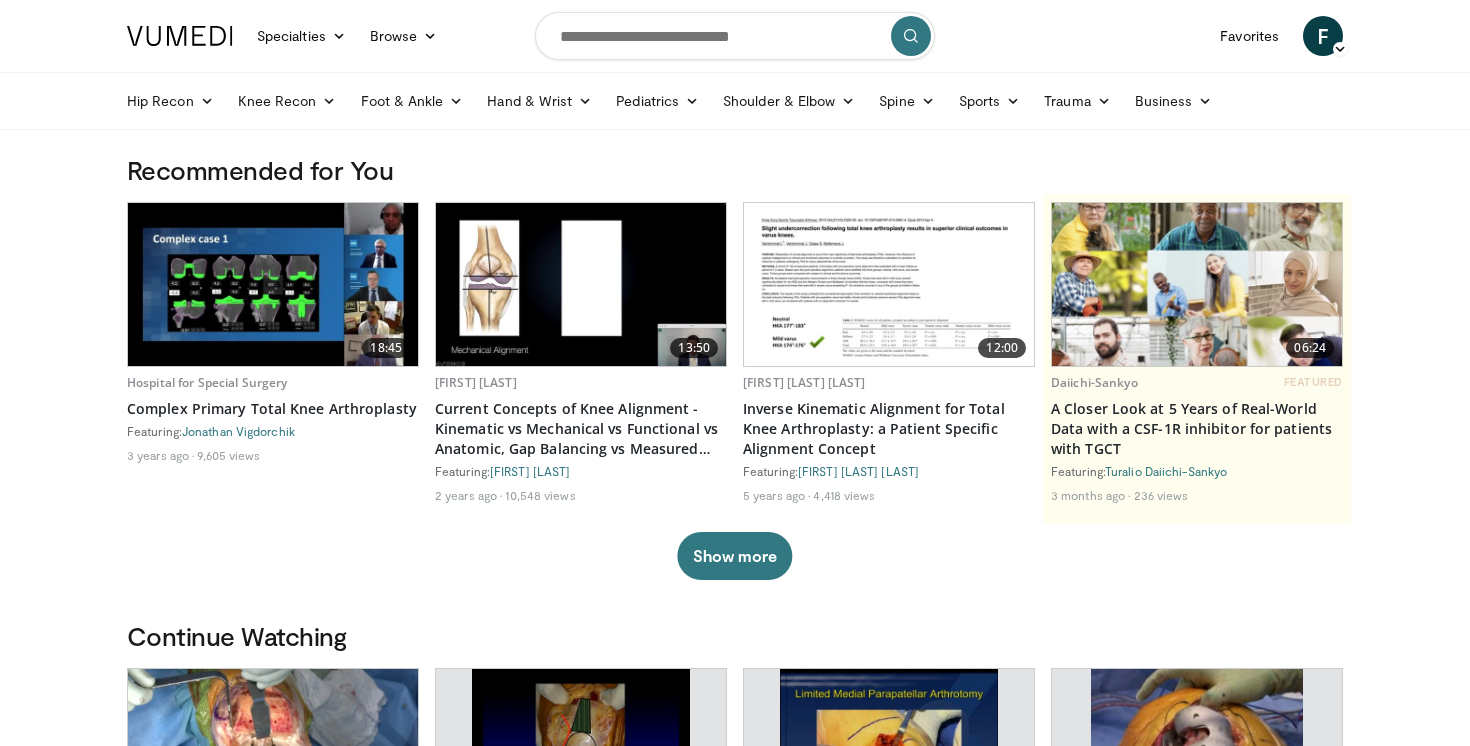 scroll, scrollTop: 0, scrollLeft: 0, axis: both 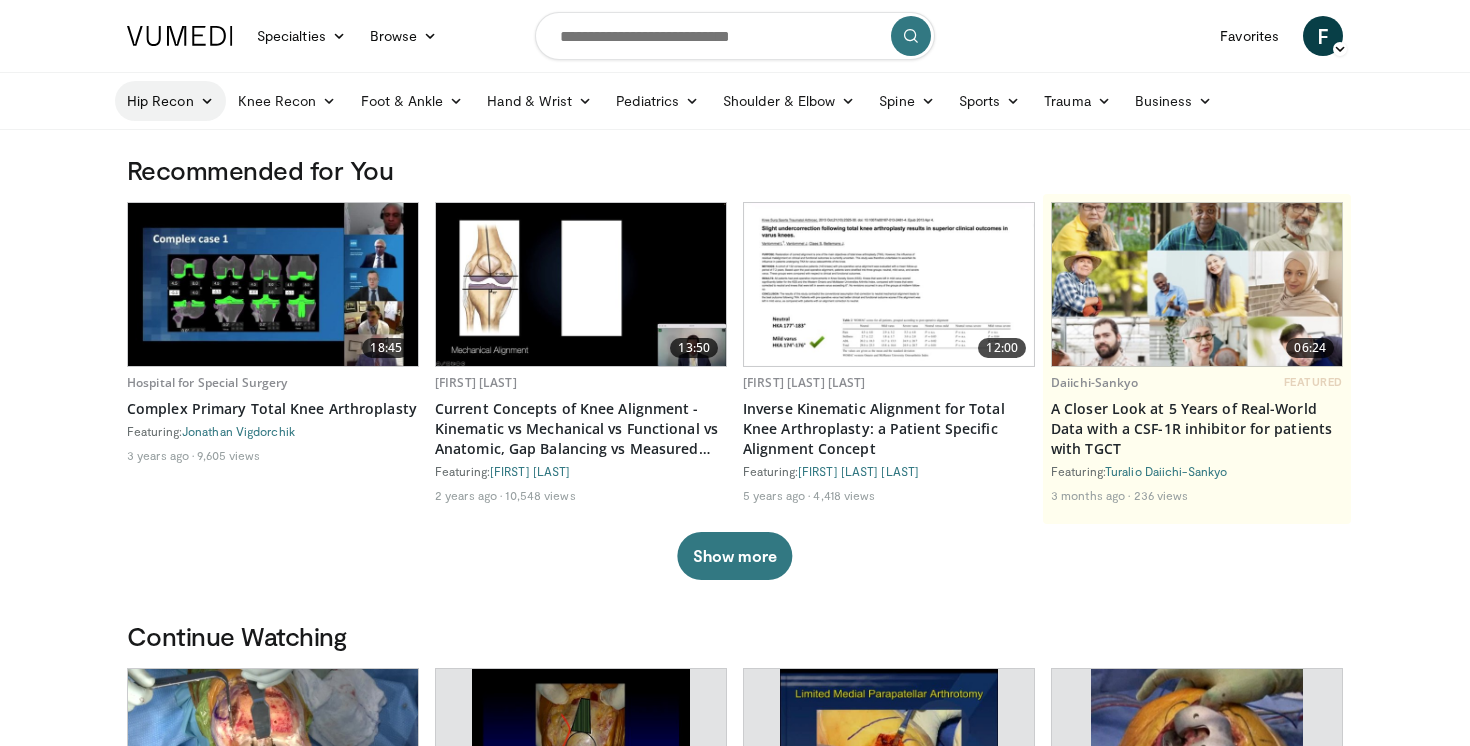click on "Hip Recon" at bounding box center (170, 101) 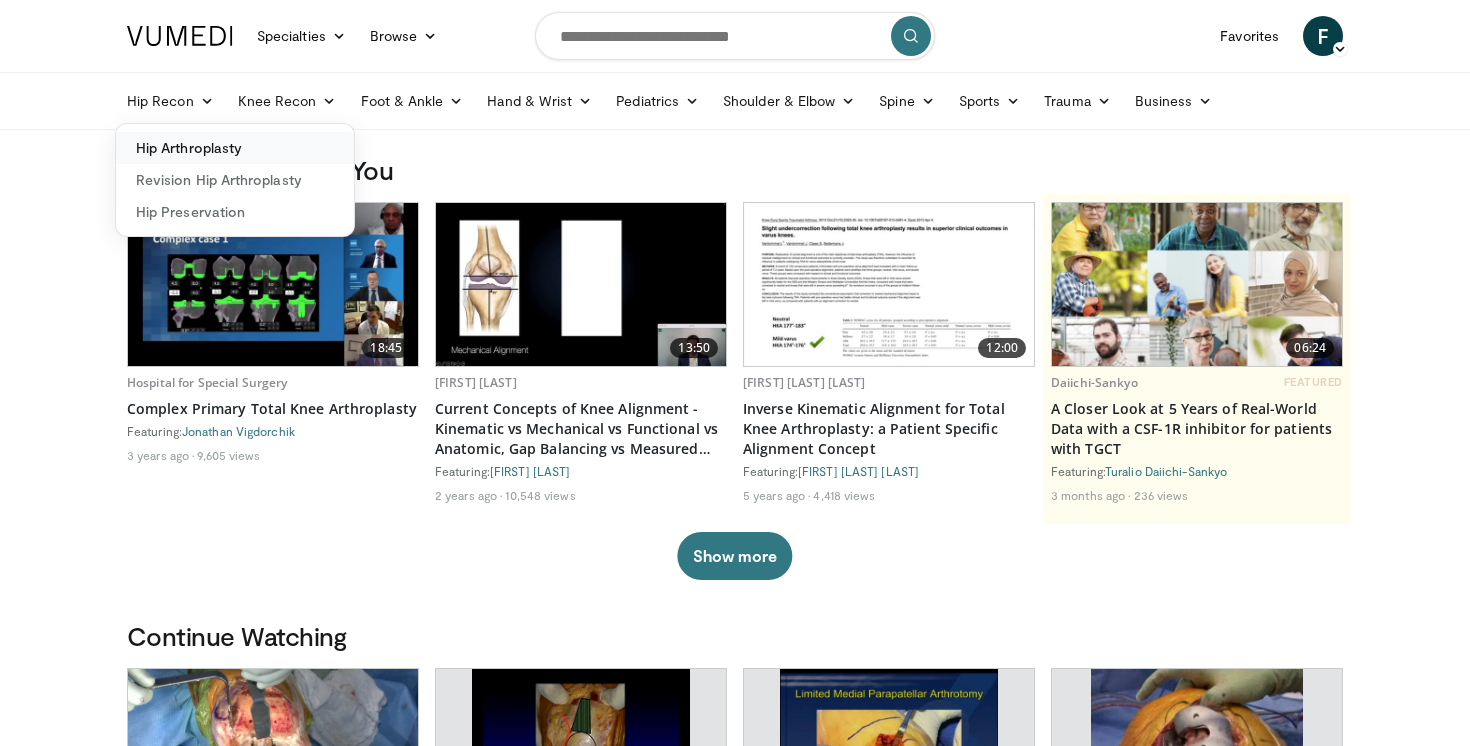 click on "Hip Arthroplasty" at bounding box center [235, 148] 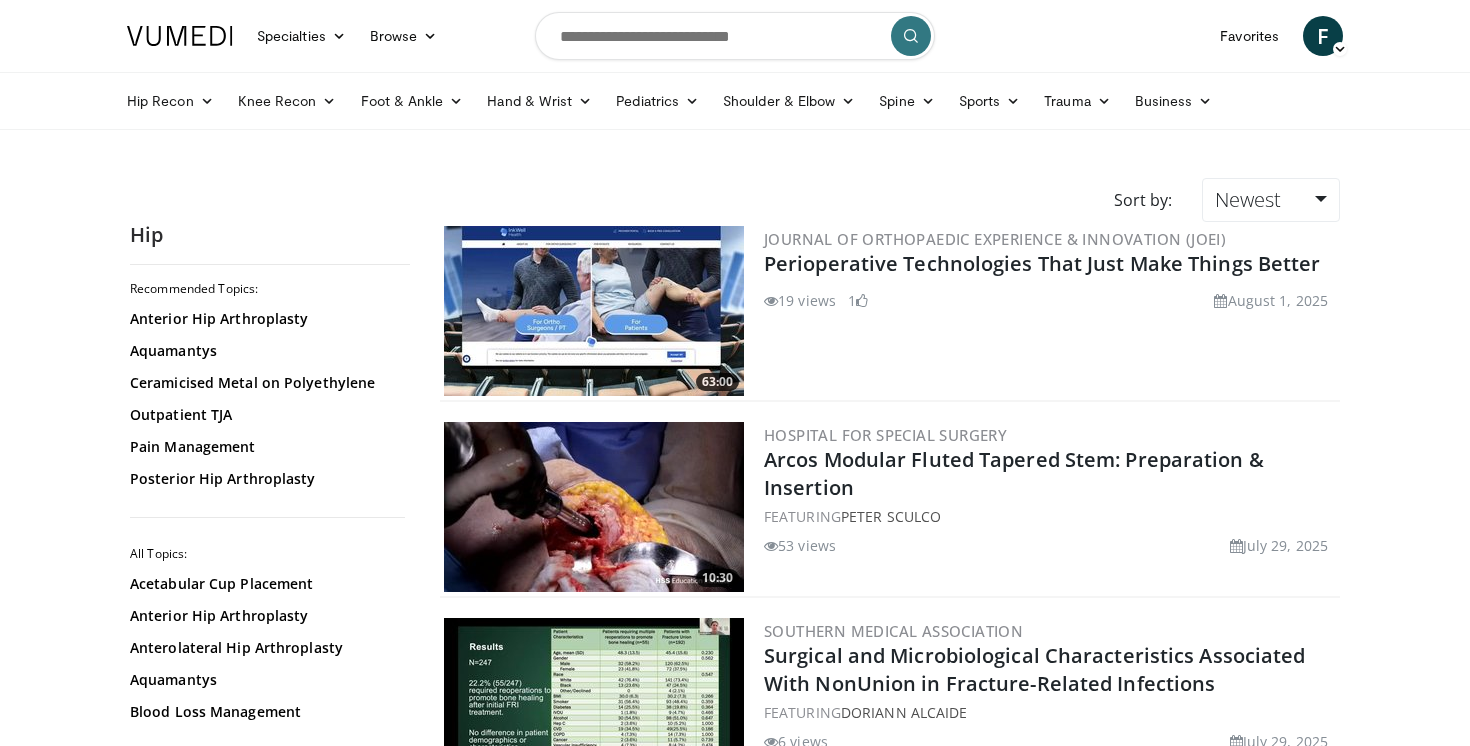 scroll, scrollTop: 0, scrollLeft: 0, axis: both 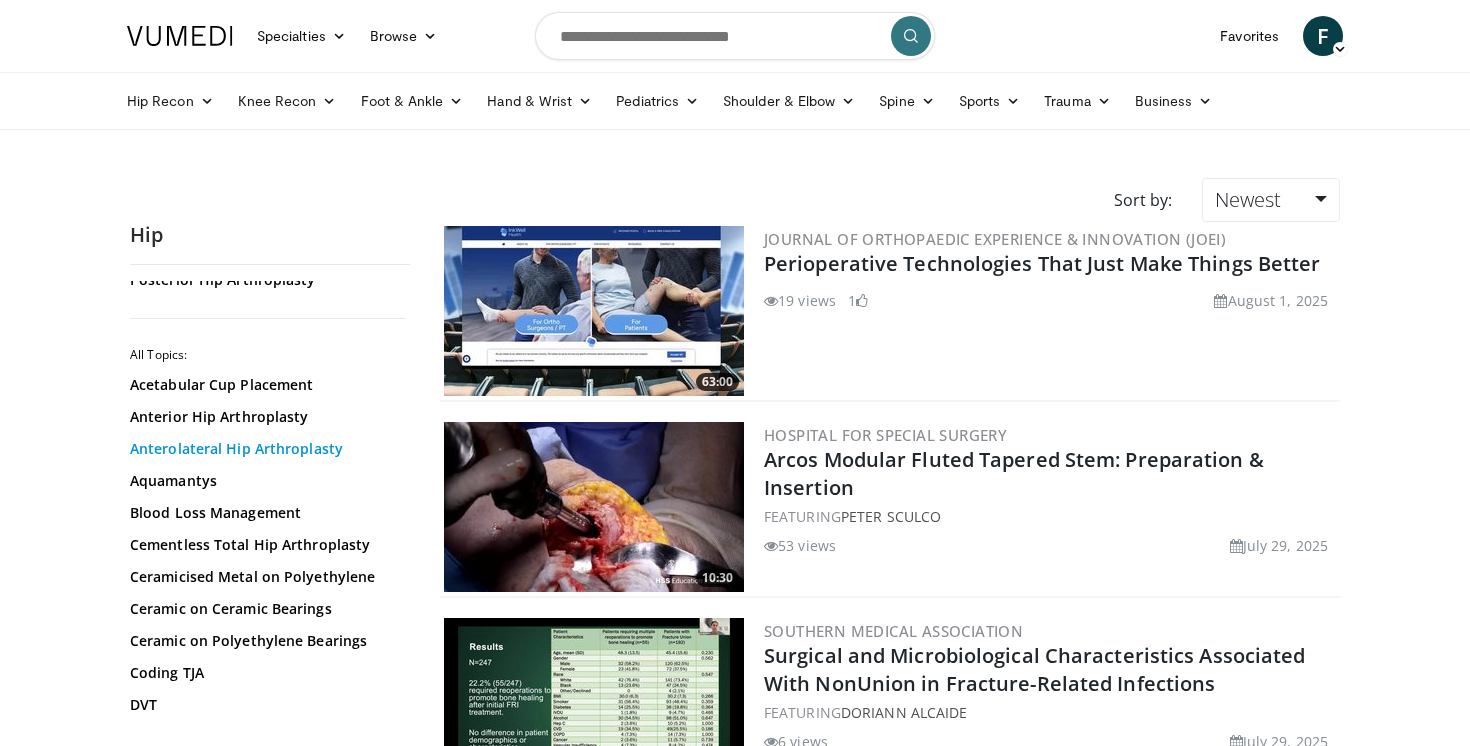 click on "Anterolateral Hip Arthroplasty" at bounding box center [265, 449] 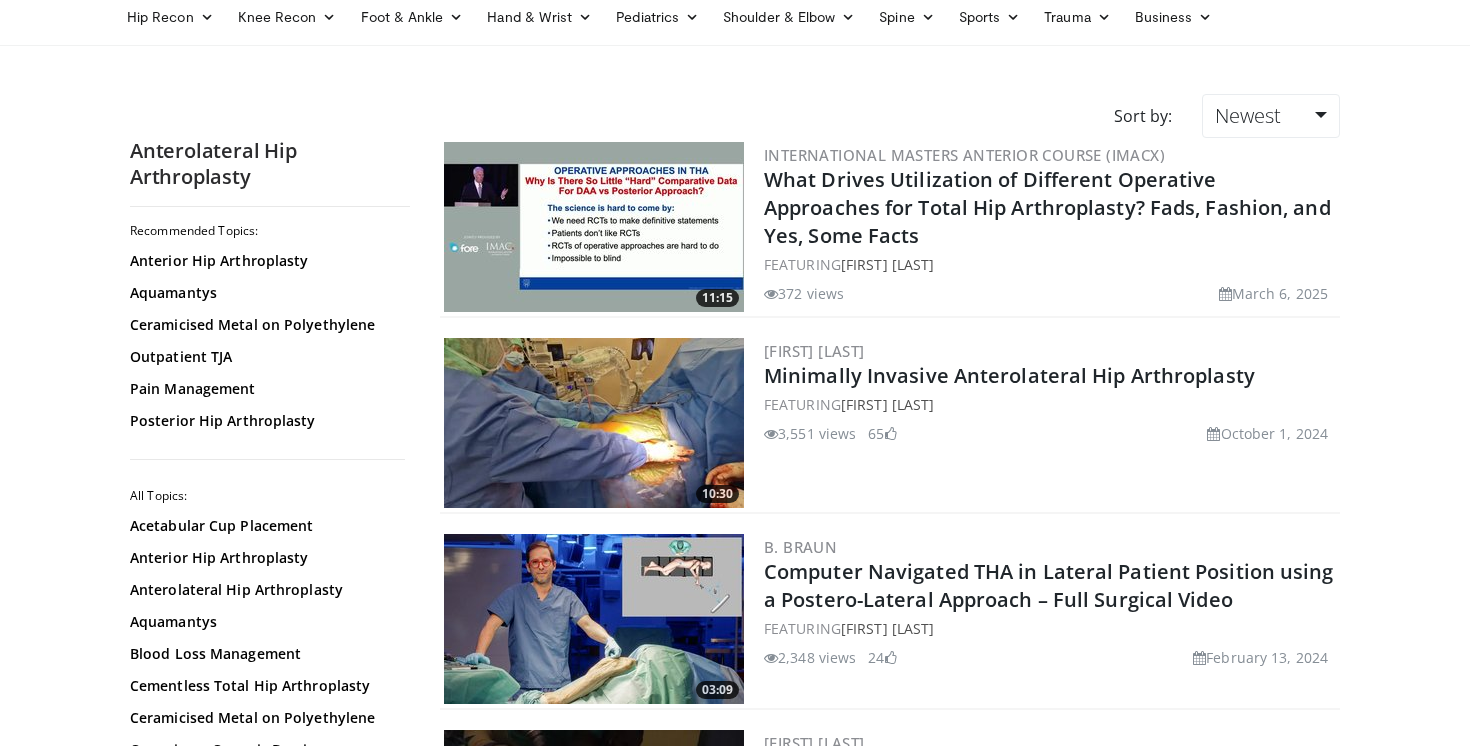 scroll, scrollTop: 112, scrollLeft: 0, axis: vertical 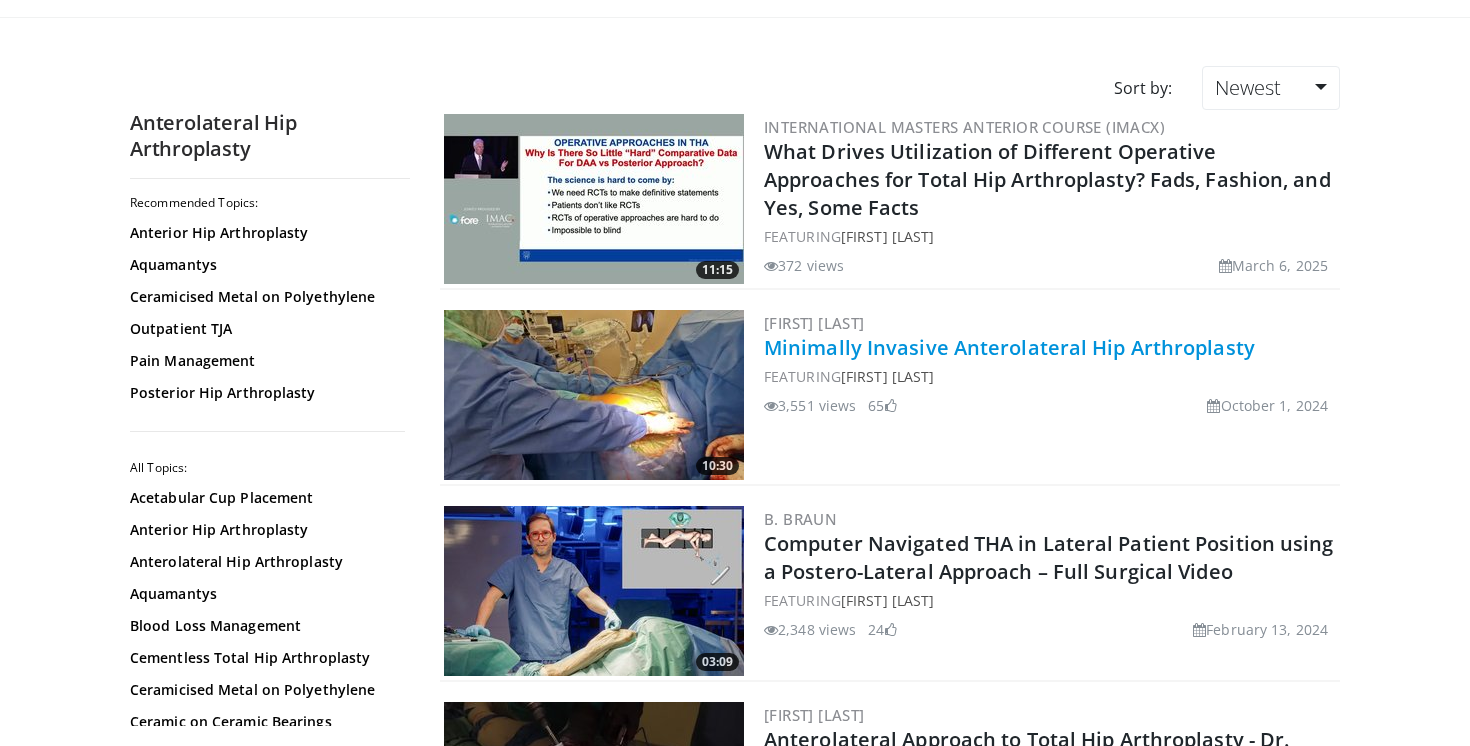 click on "Minimally Invasive Anterolateral Hip Arthroplasty" at bounding box center (1009, 347) 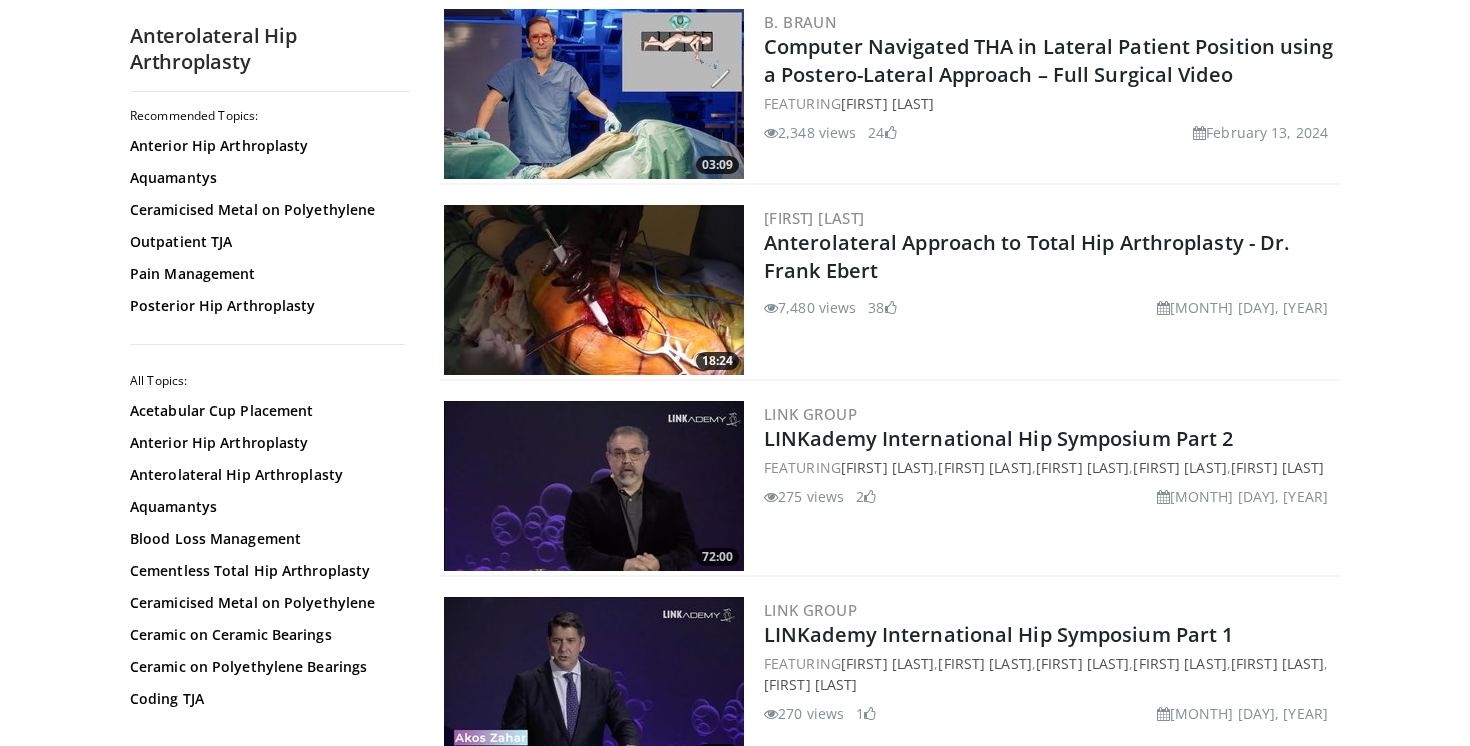 scroll, scrollTop: 608, scrollLeft: 0, axis: vertical 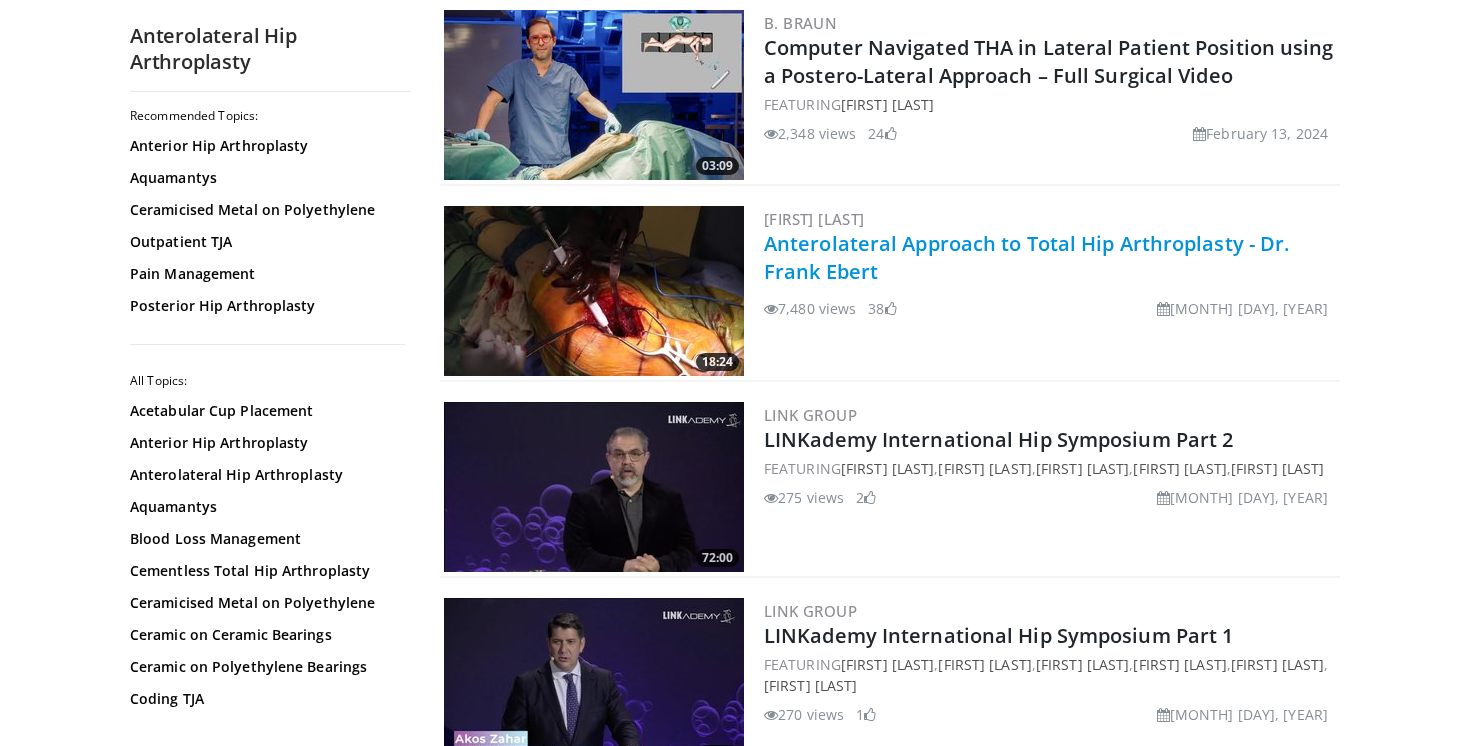 click on "Anterolateral Approach to Total Hip Arthroplasty - Dr. Frank Ebert" at bounding box center (1026, 257) 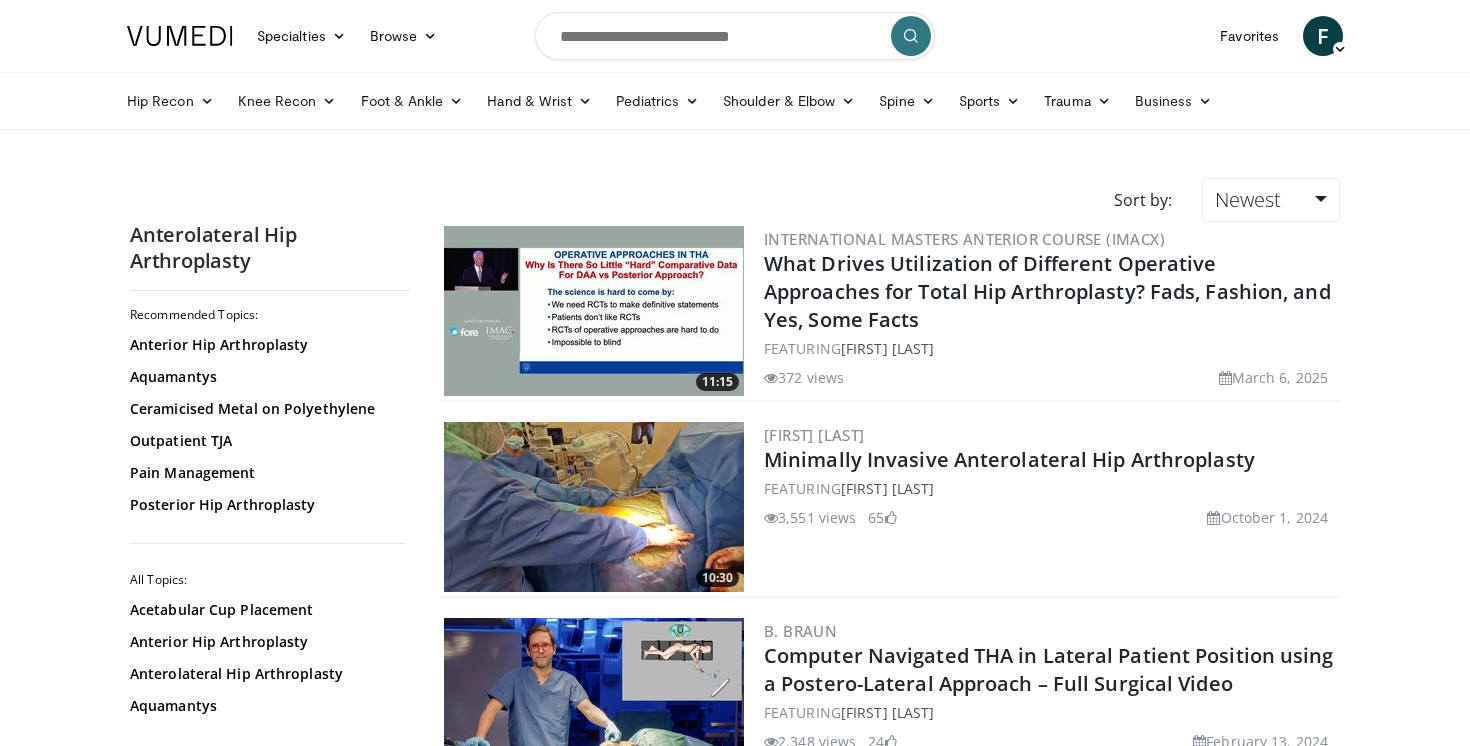 scroll, scrollTop: 0, scrollLeft: 0, axis: both 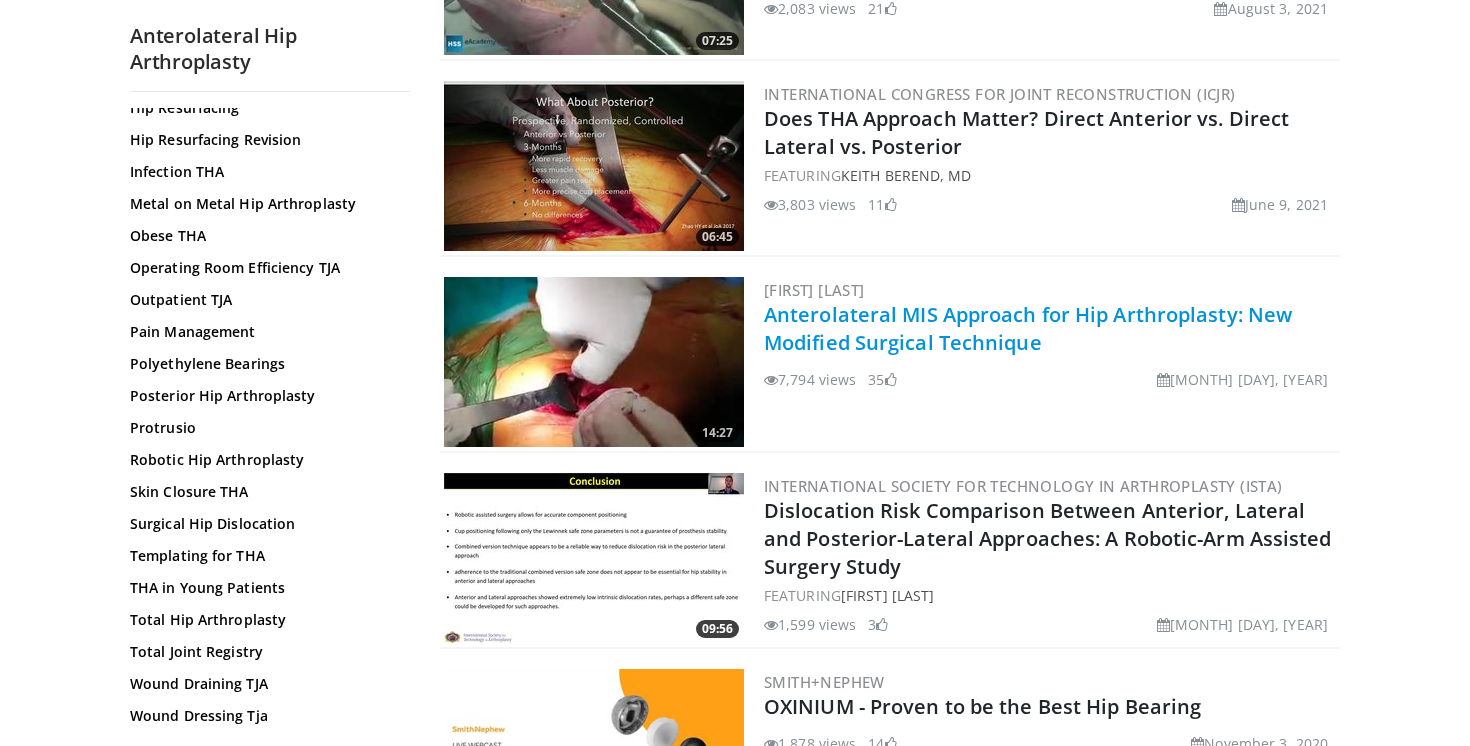 click on "Anterolateral MIS Approach for Hip Arthroplasty: New Modified Surgical Technique" at bounding box center (1028, 328) 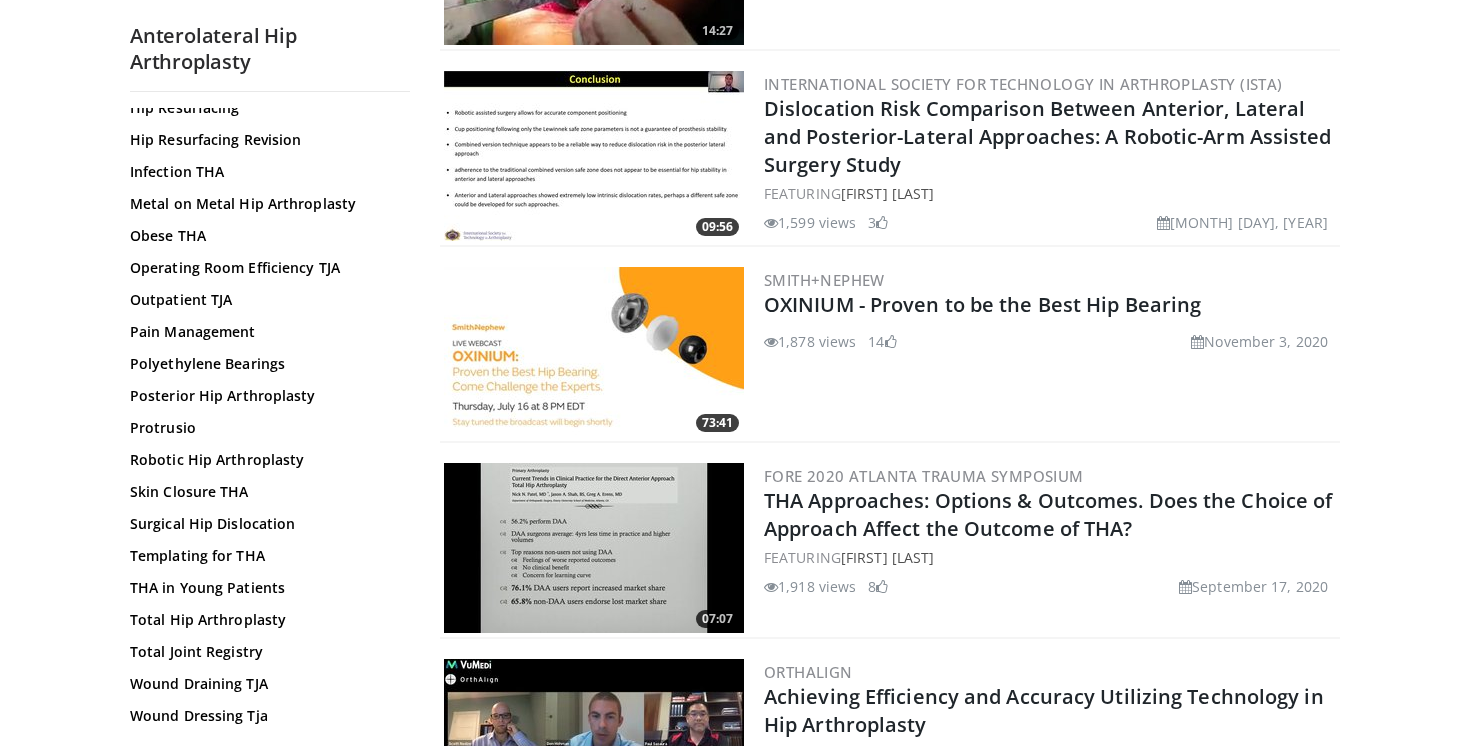 scroll, scrollTop: 4475, scrollLeft: 0, axis: vertical 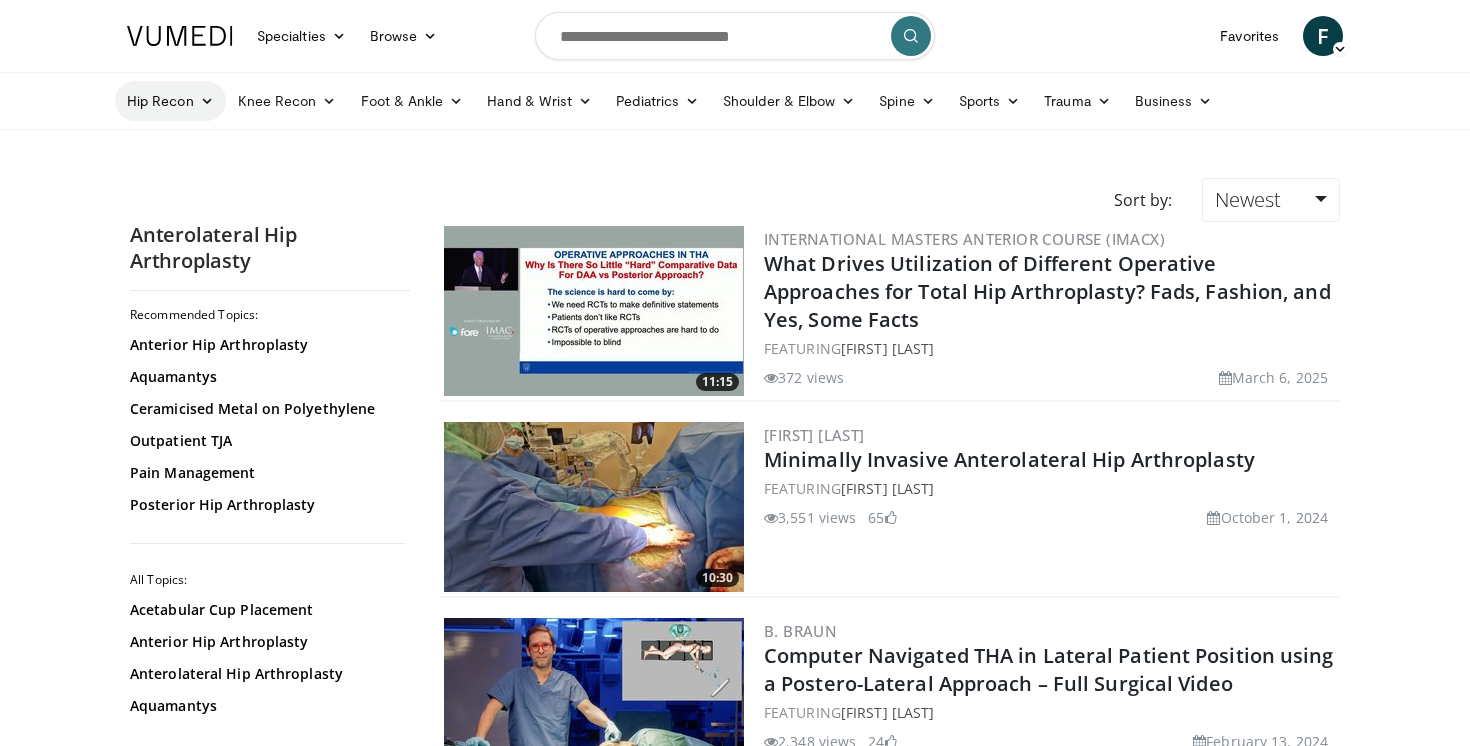 click on "Hip Recon" at bounding box center [170, 101] 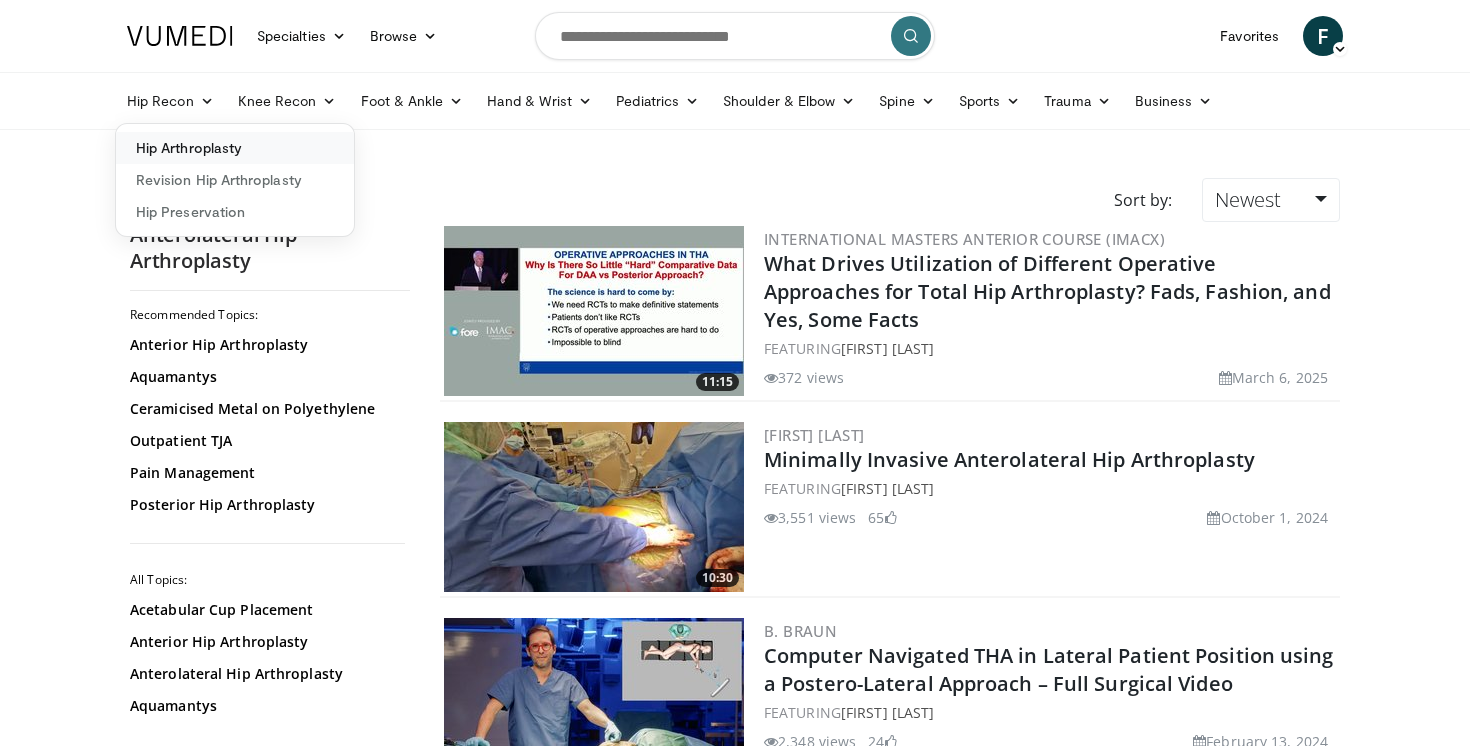 click on "Hip Arthroplasty" at bounding box center [235, 148] 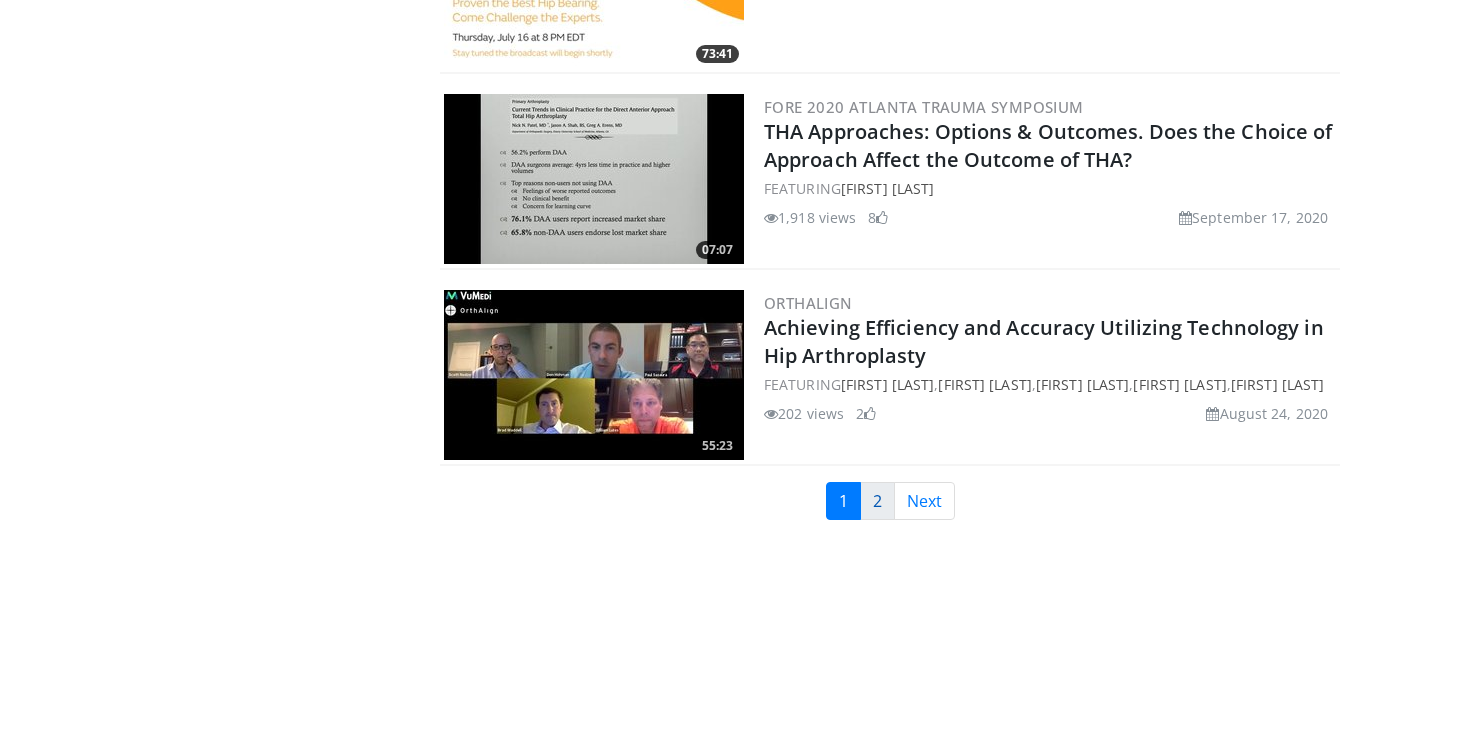 scroll, scrollTop: 4641, scrollLeft: 0, axis: vertical 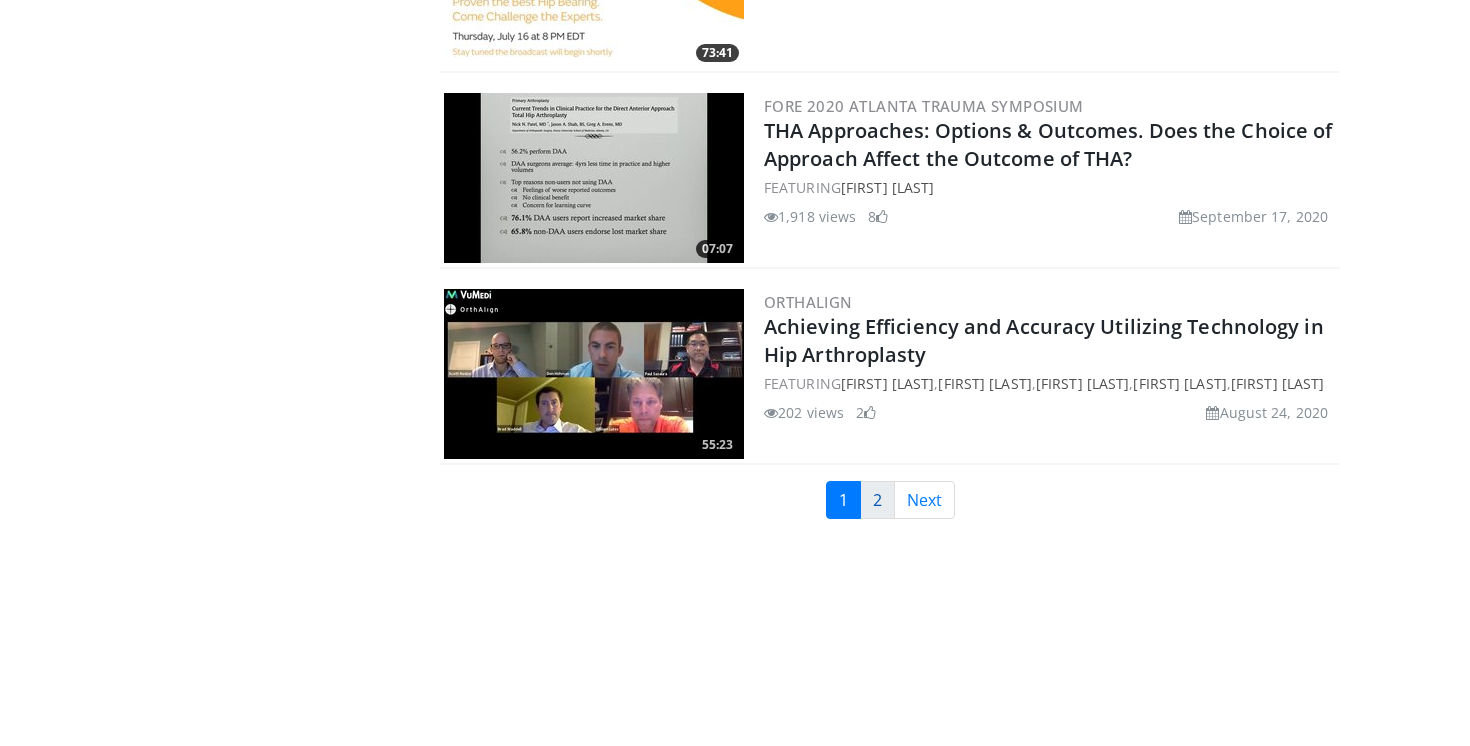 click on "2" at bounding box center (877, 500) 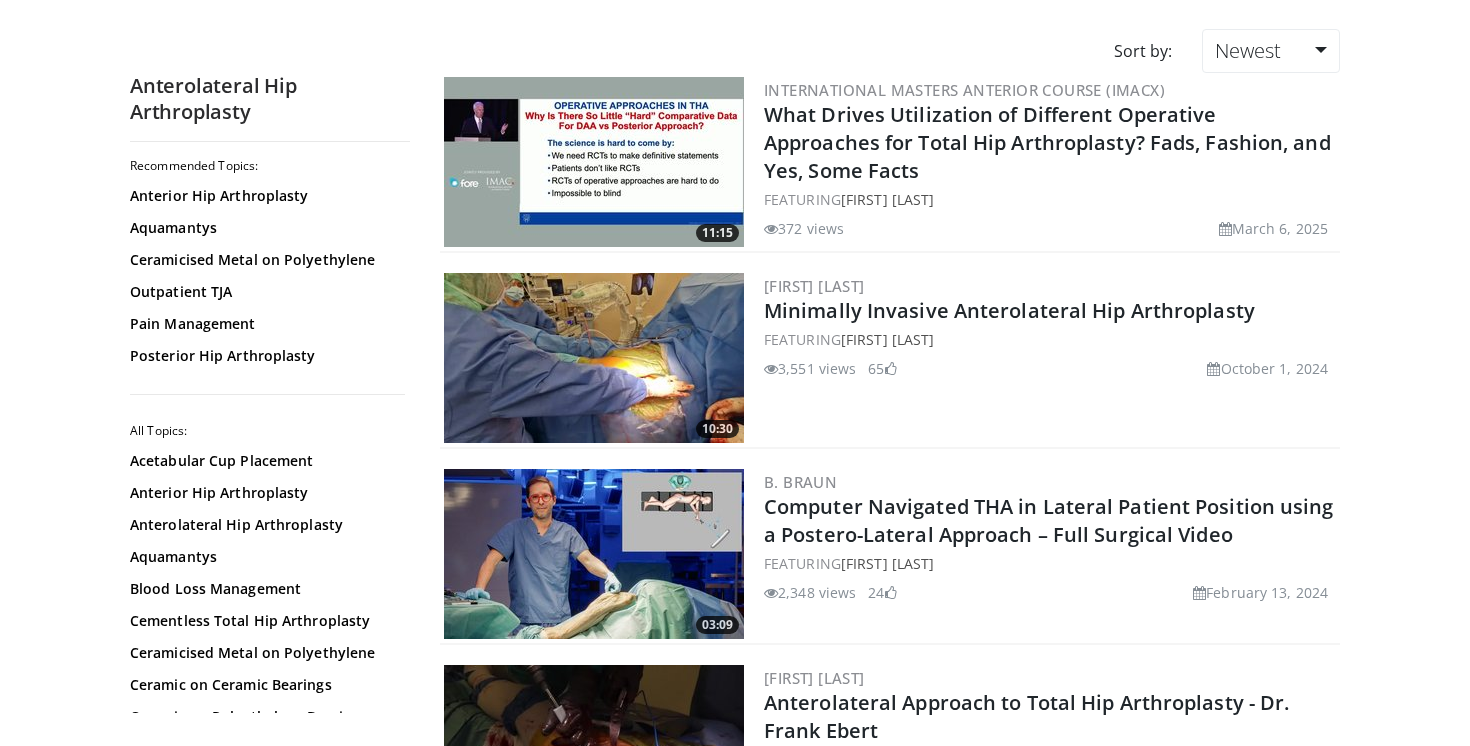 scroll, scrollTop: 164, scrollLeft: 0, axis: vertical 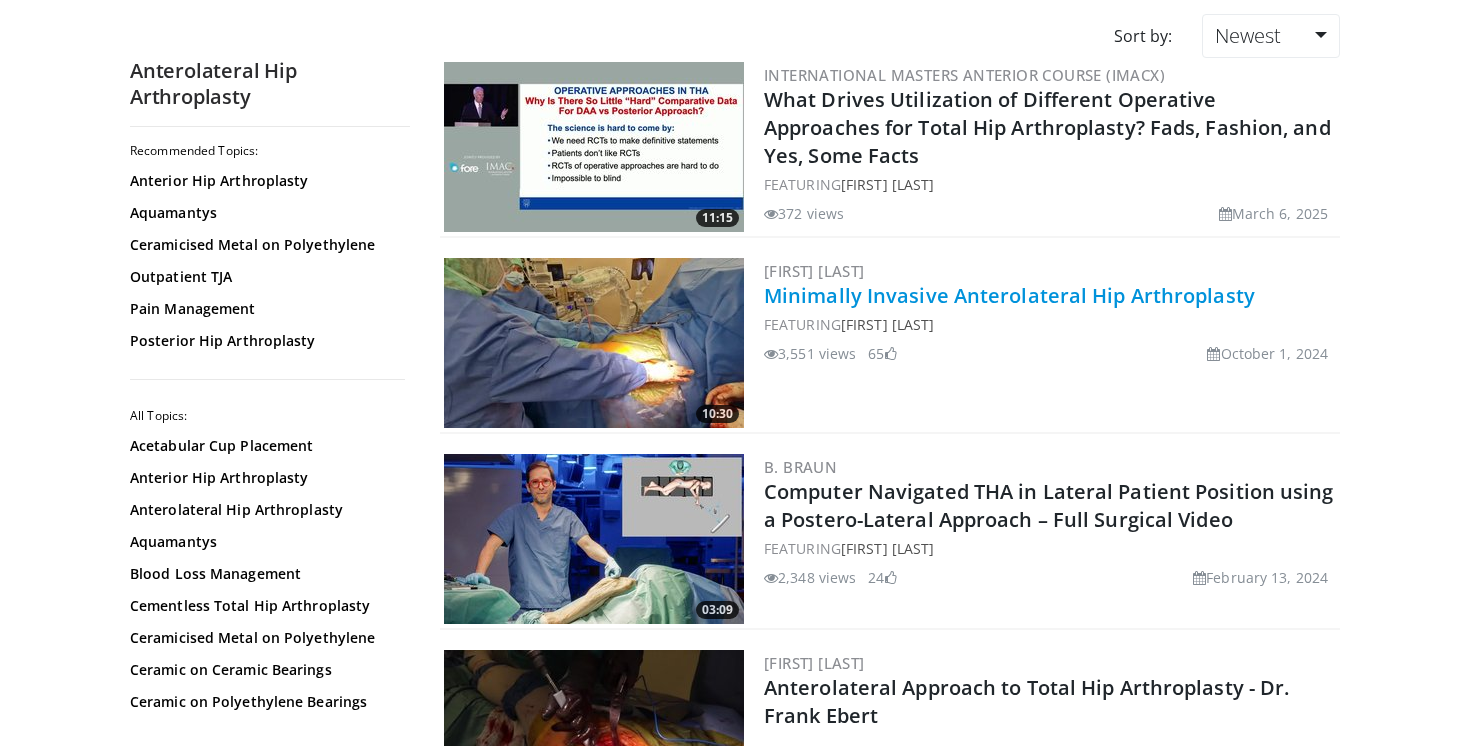click on "Minimally Invasive Anterolateral Hip Arthroplasty" at bounding box center [1009, 295] 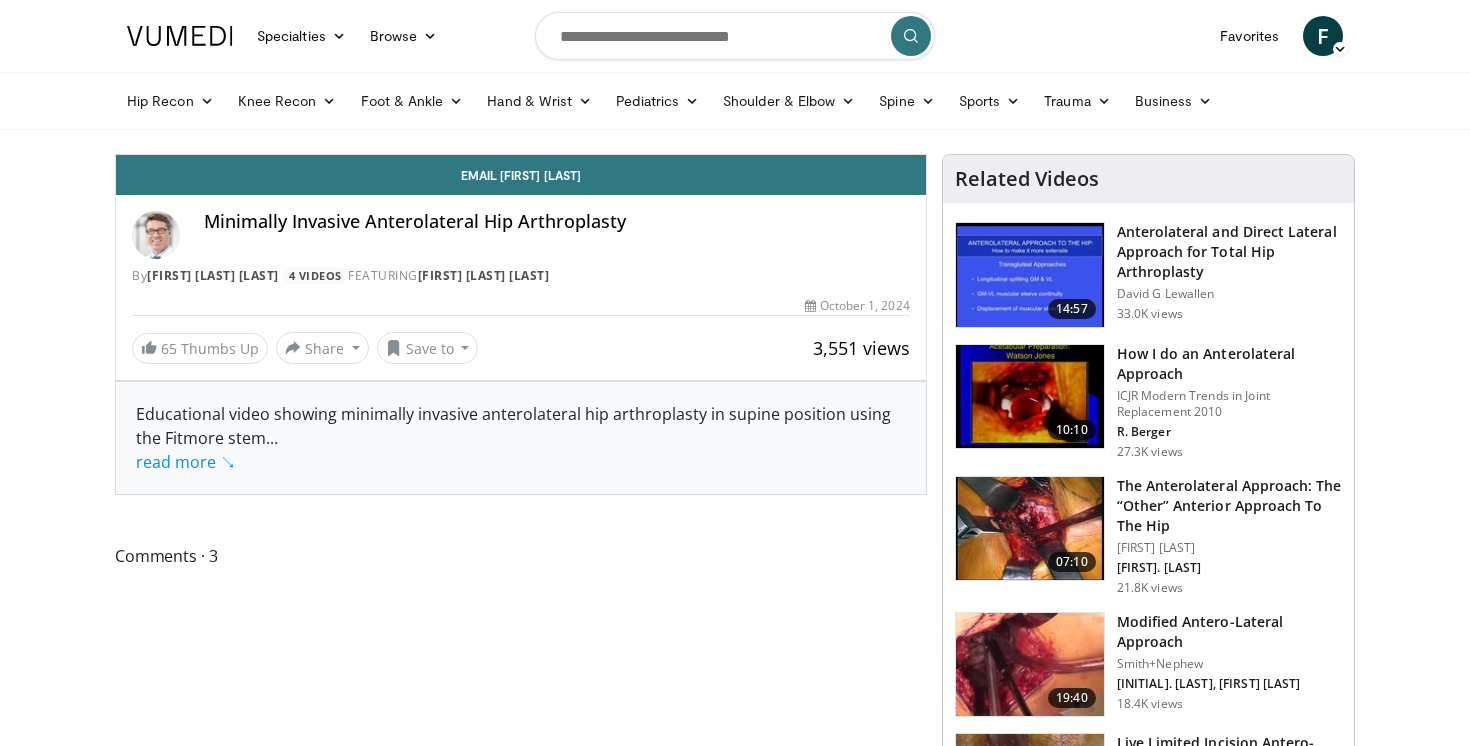 scroll, scrollTop: 0, scrollLeft: 0, axis: both 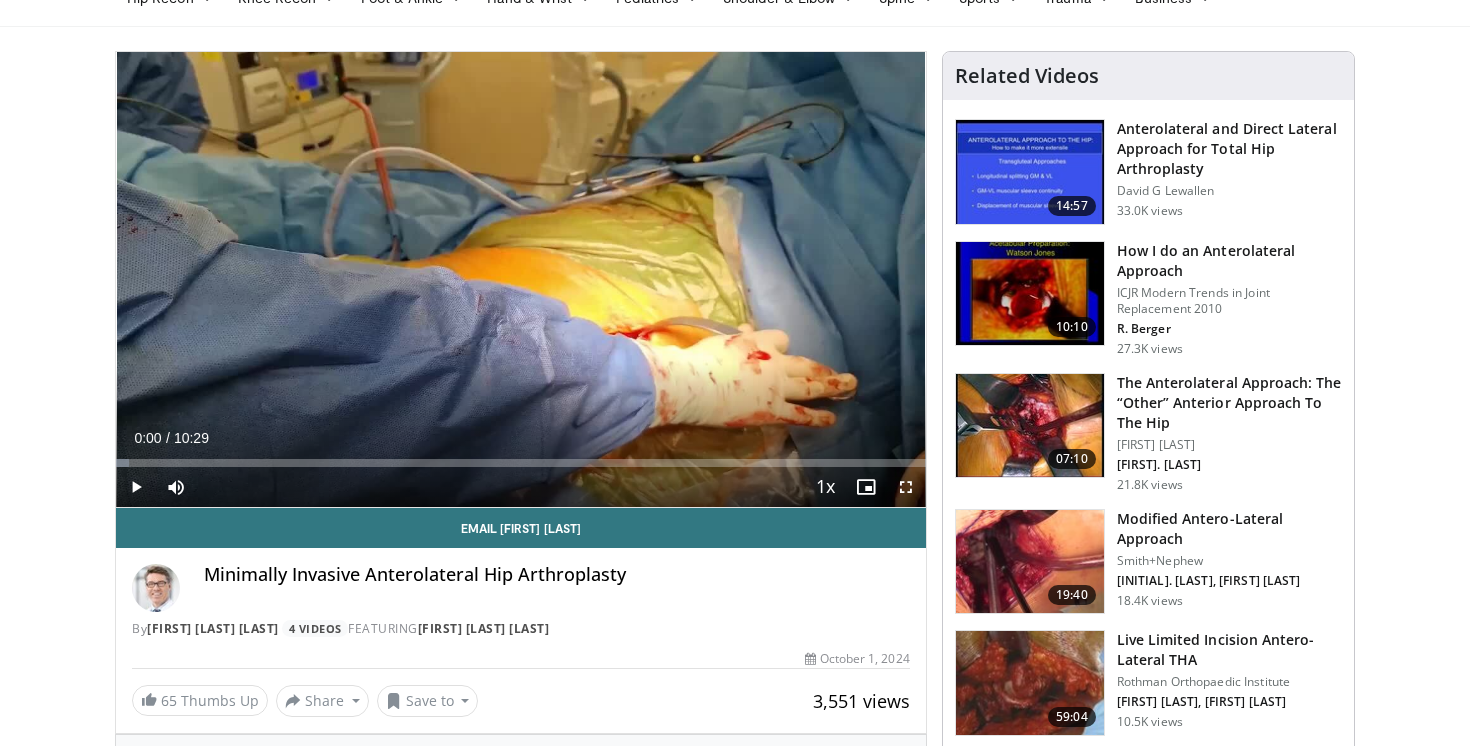 click at bounding box center [136, 487] 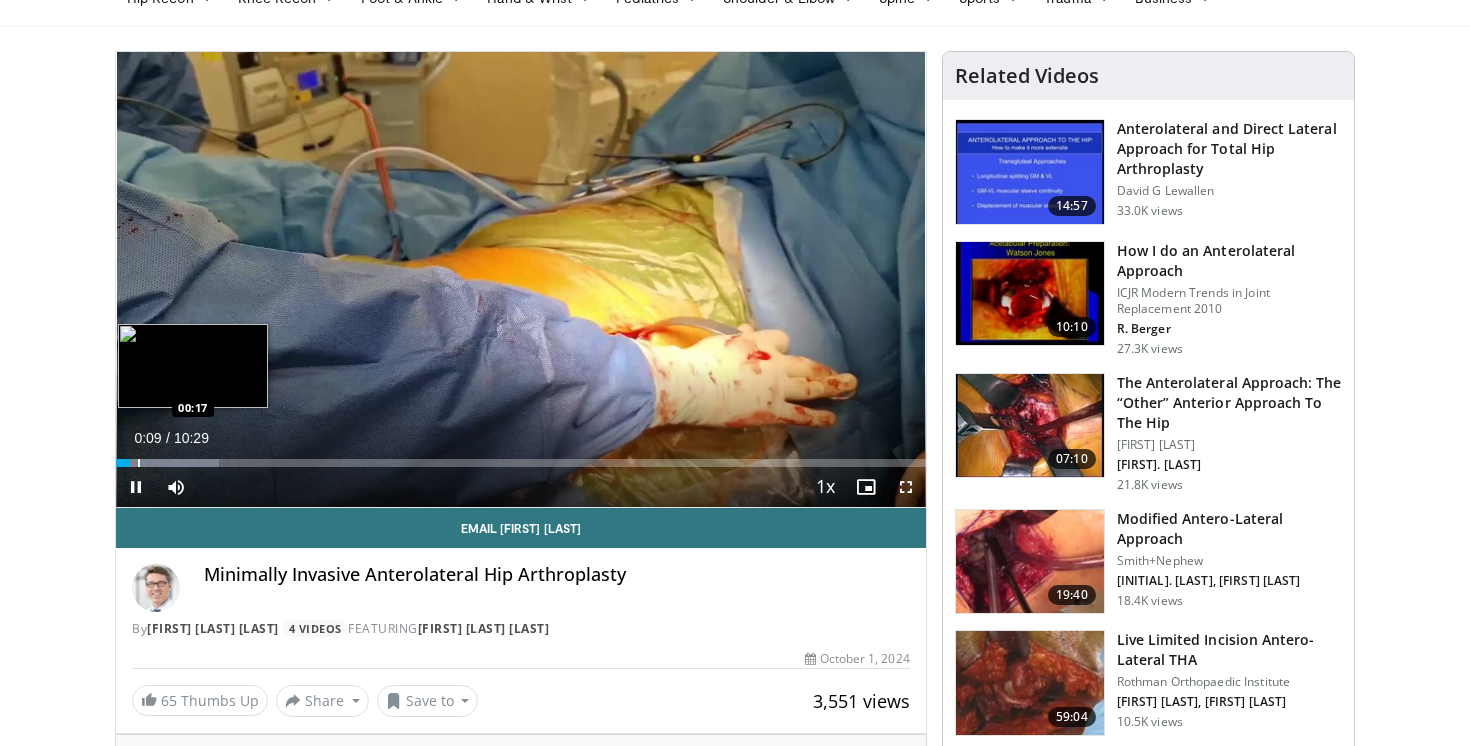 click at bounding box center [139, 463] 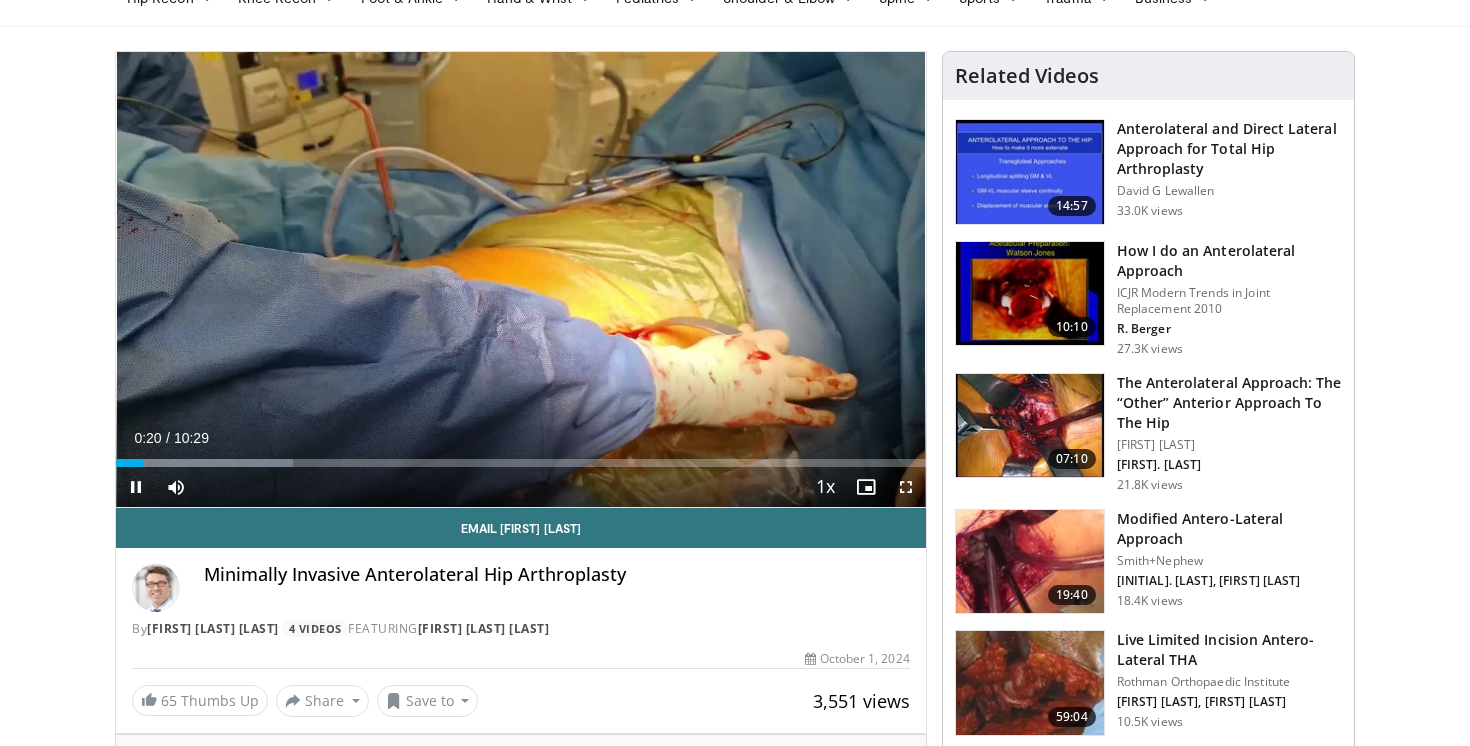 click at bounding box center [906, 487] 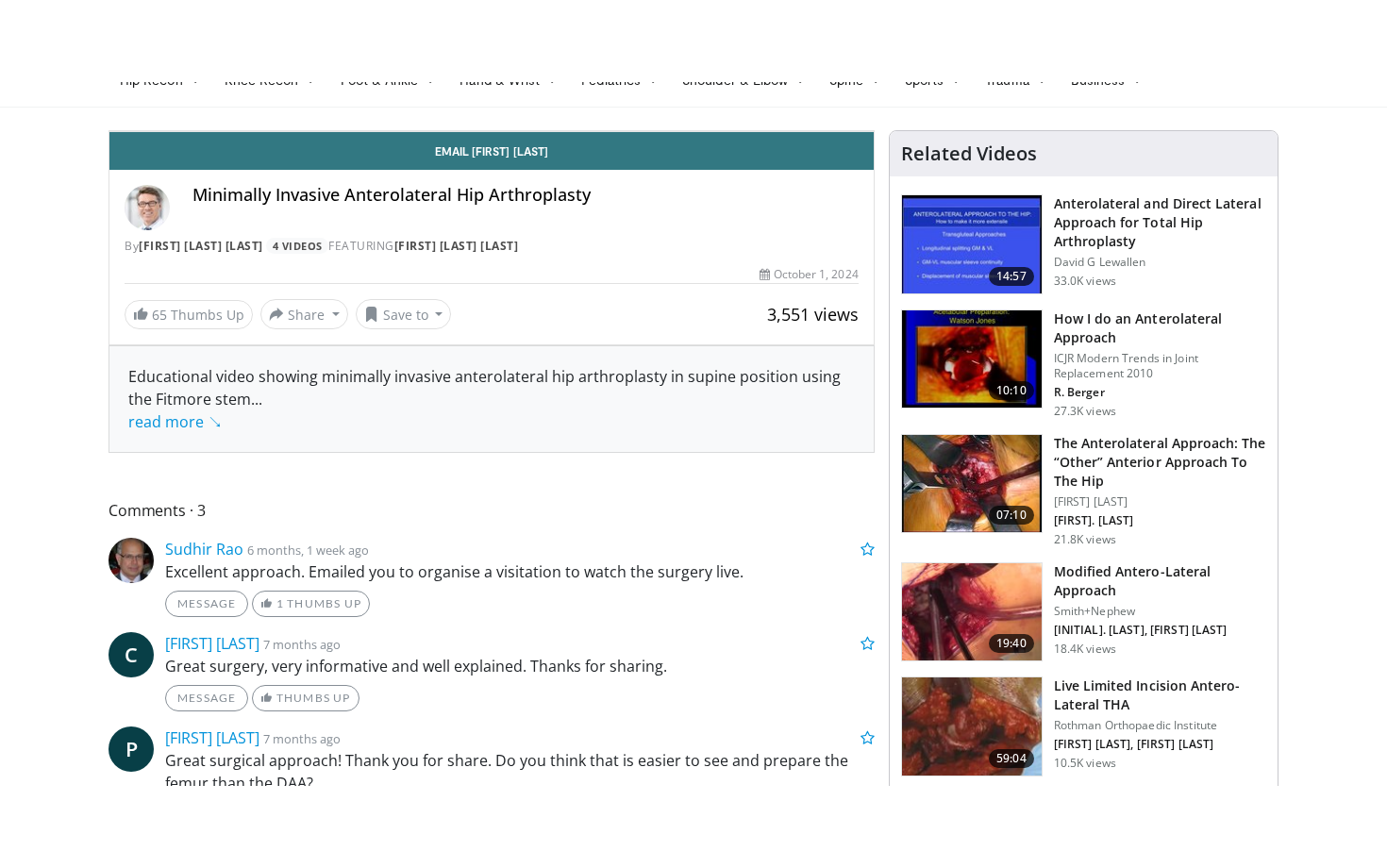 scroll, scrollTop: 0, scrollLeft: 0, axis: both 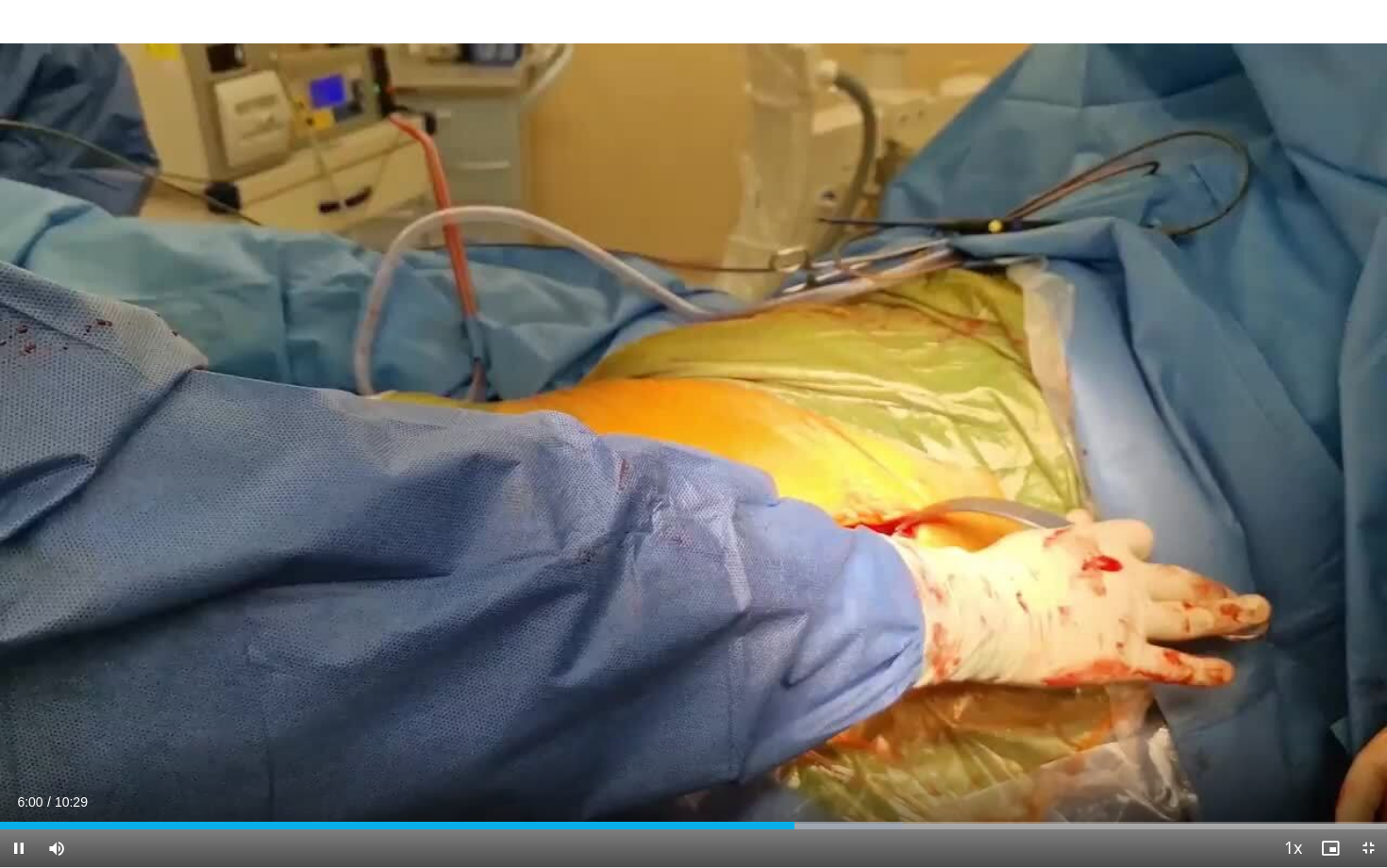 click at bounding box center [1368, 848] 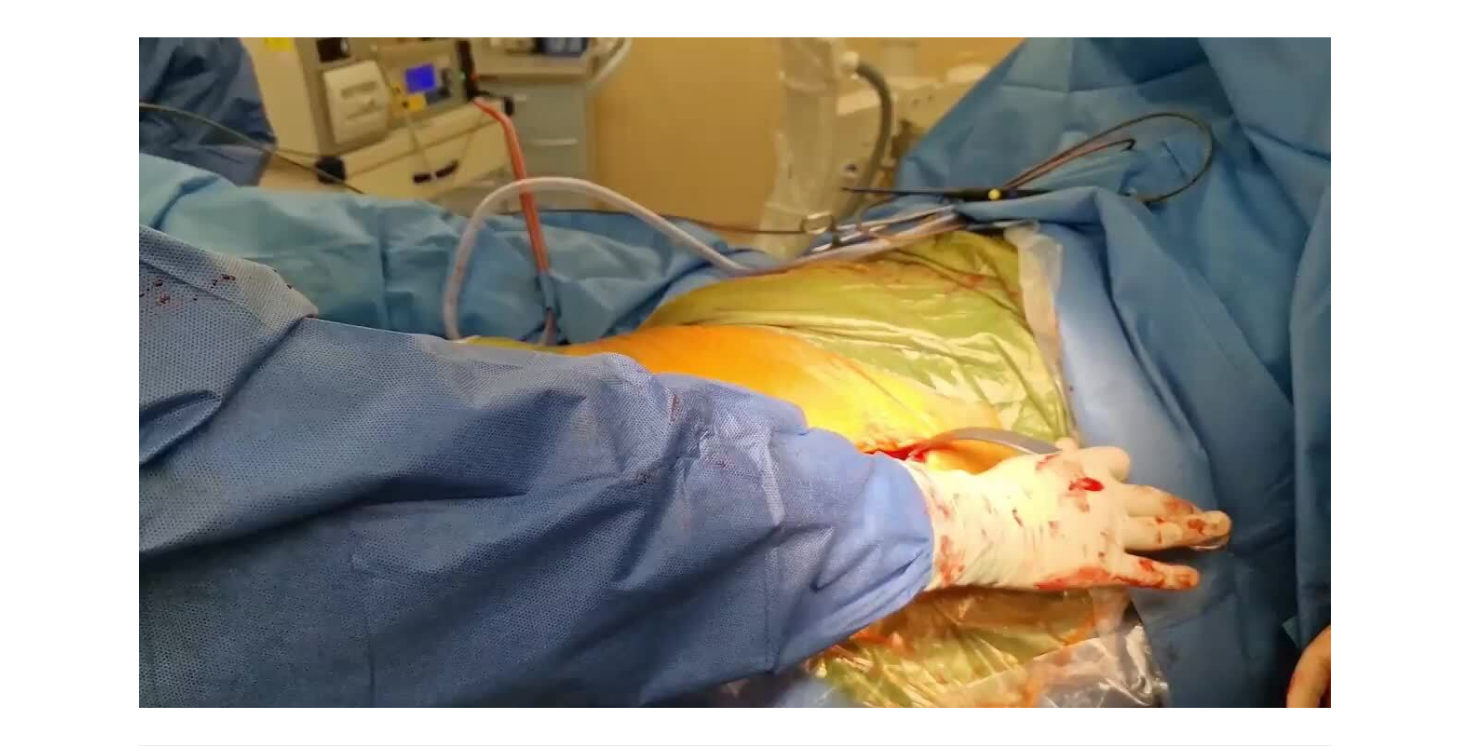 scroll, scrollTop: 103, scrollLeft: 0, axis: vertical 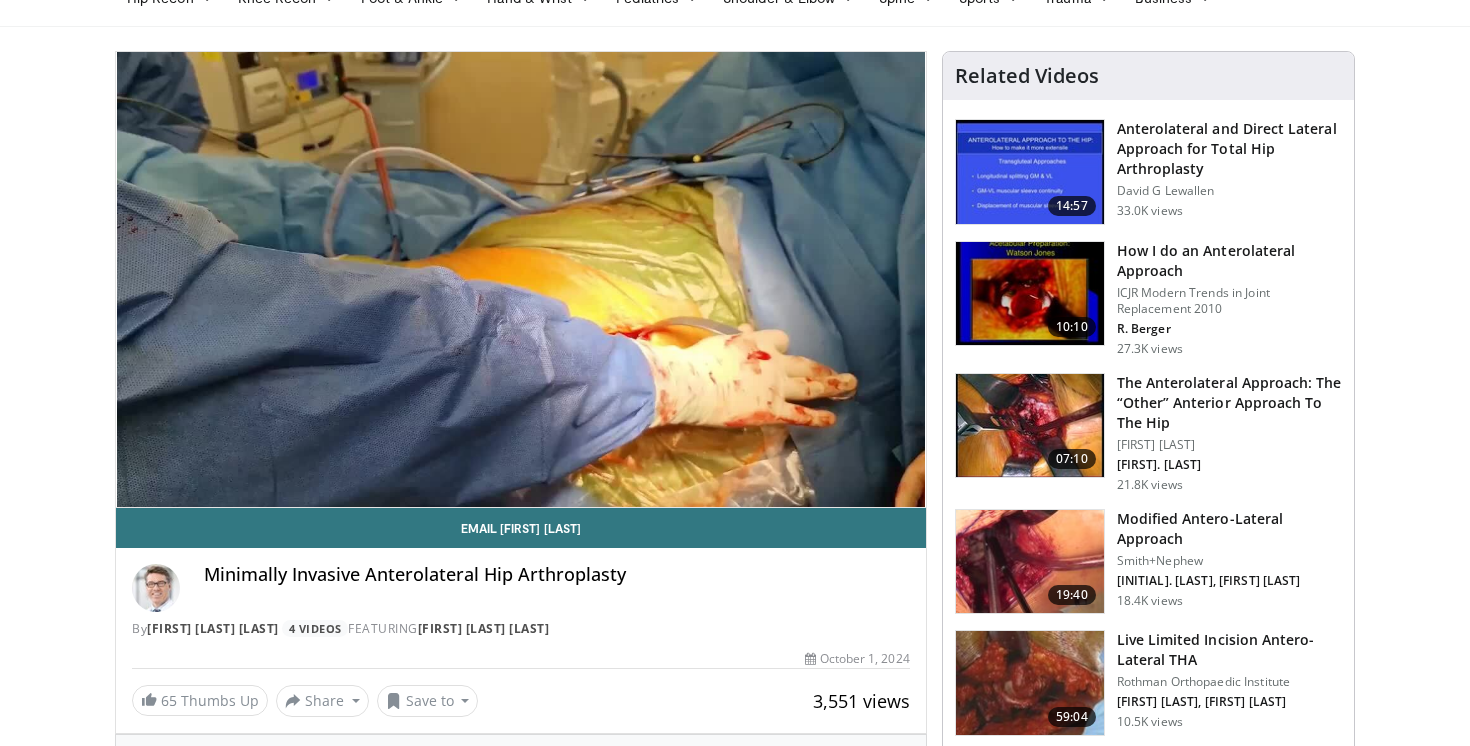 click on "How I do an Anterolateral Approach" at bounding box center [1229, 261] 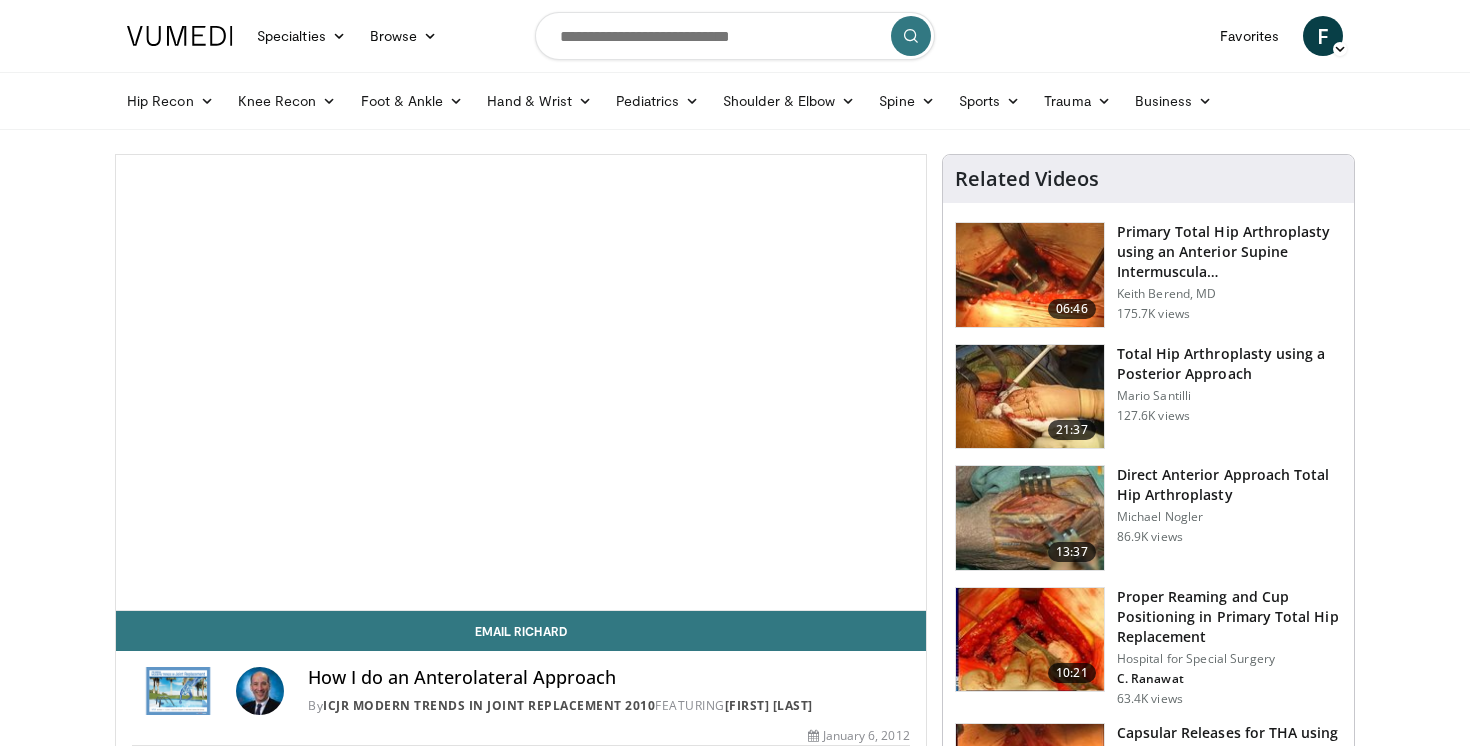 scroll, scrollTop: 0, scrollLeft: 0, axis: both 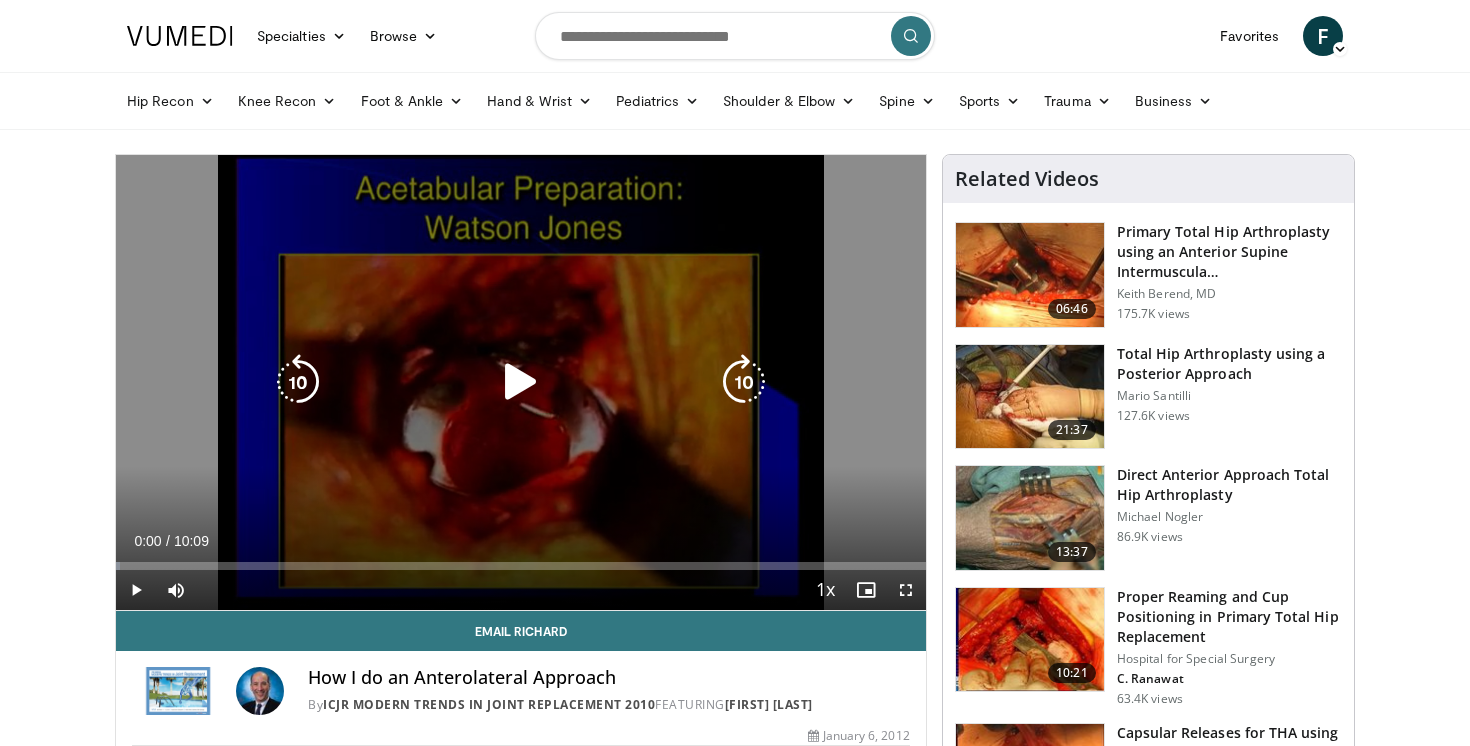 click at bounding box center (521, 382) 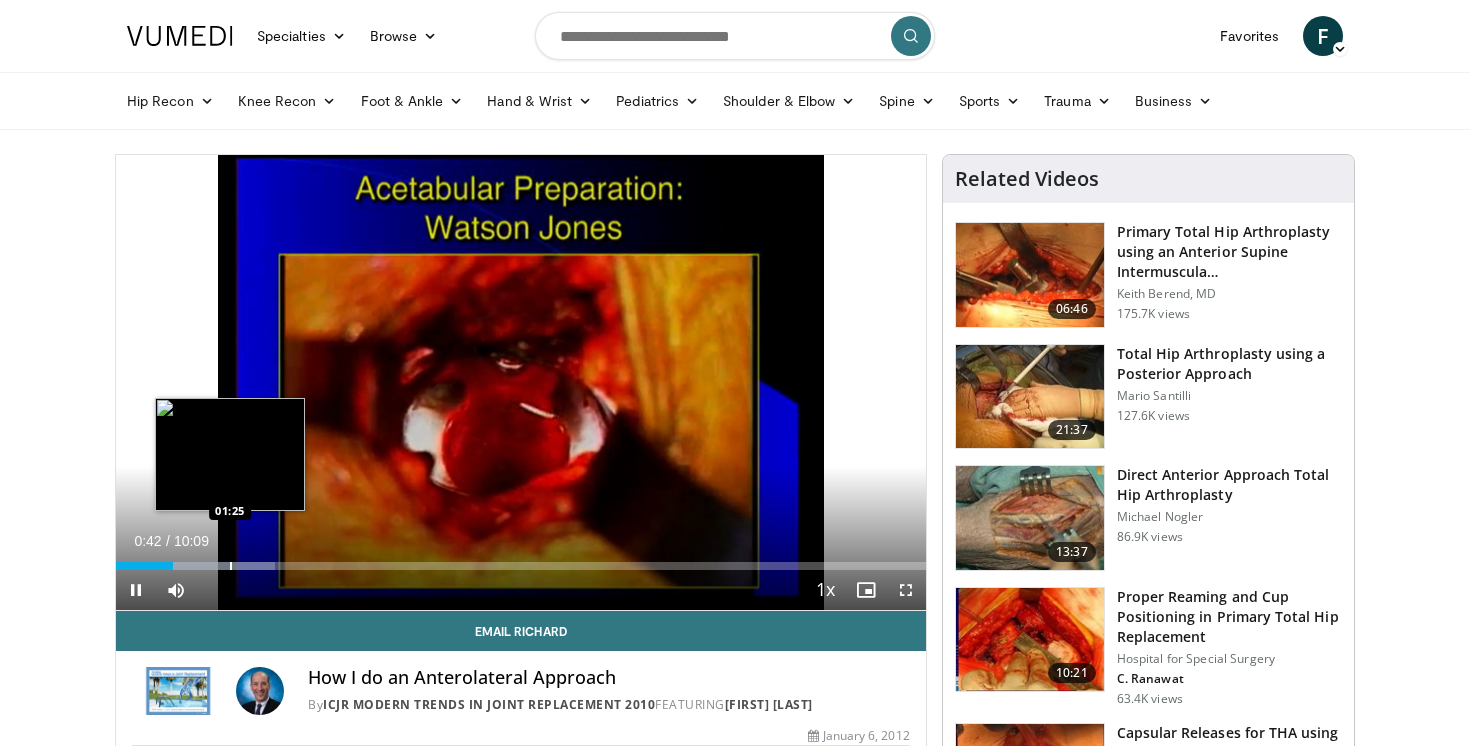 click on "Loaded :  19.69% 00:42 01:25" at bounding box center [521, 560] 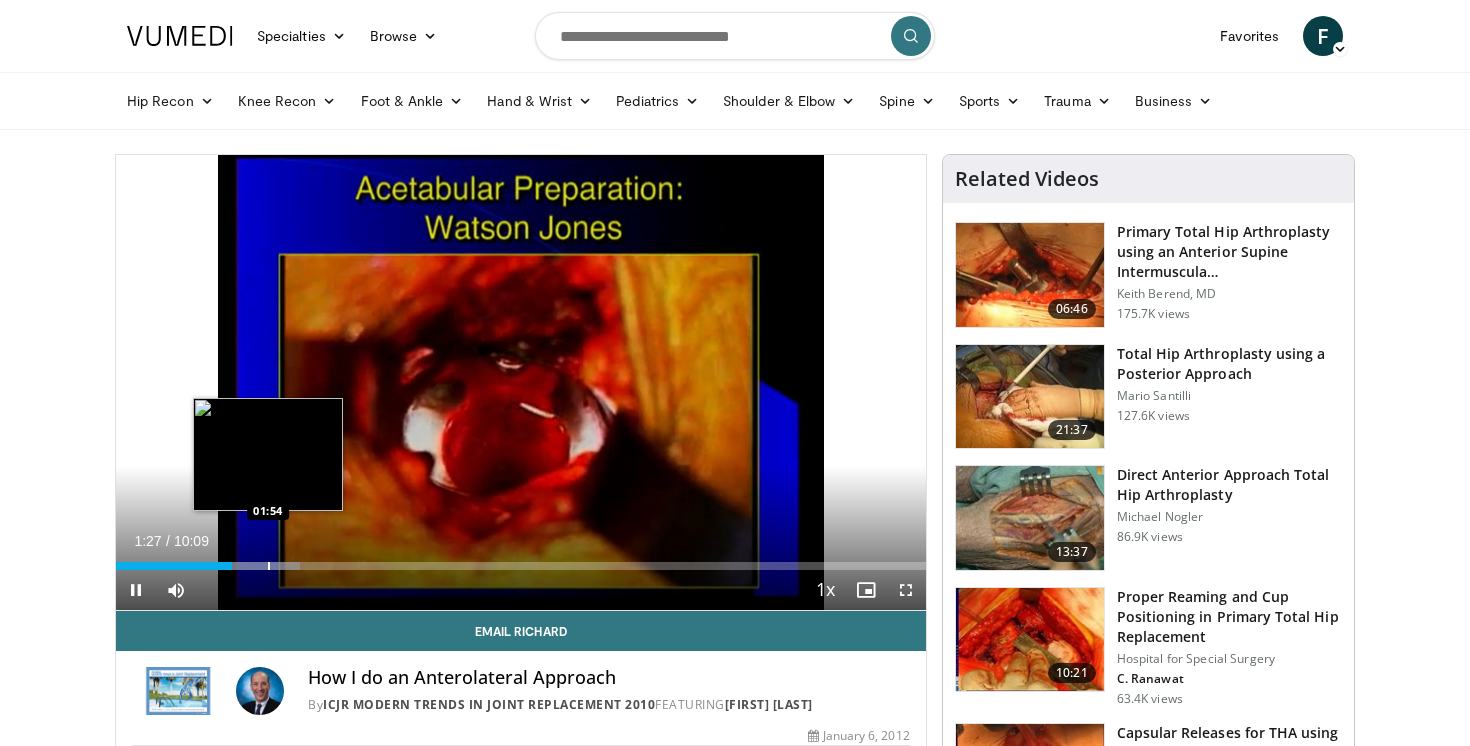 click at bounding box center (269, 566) 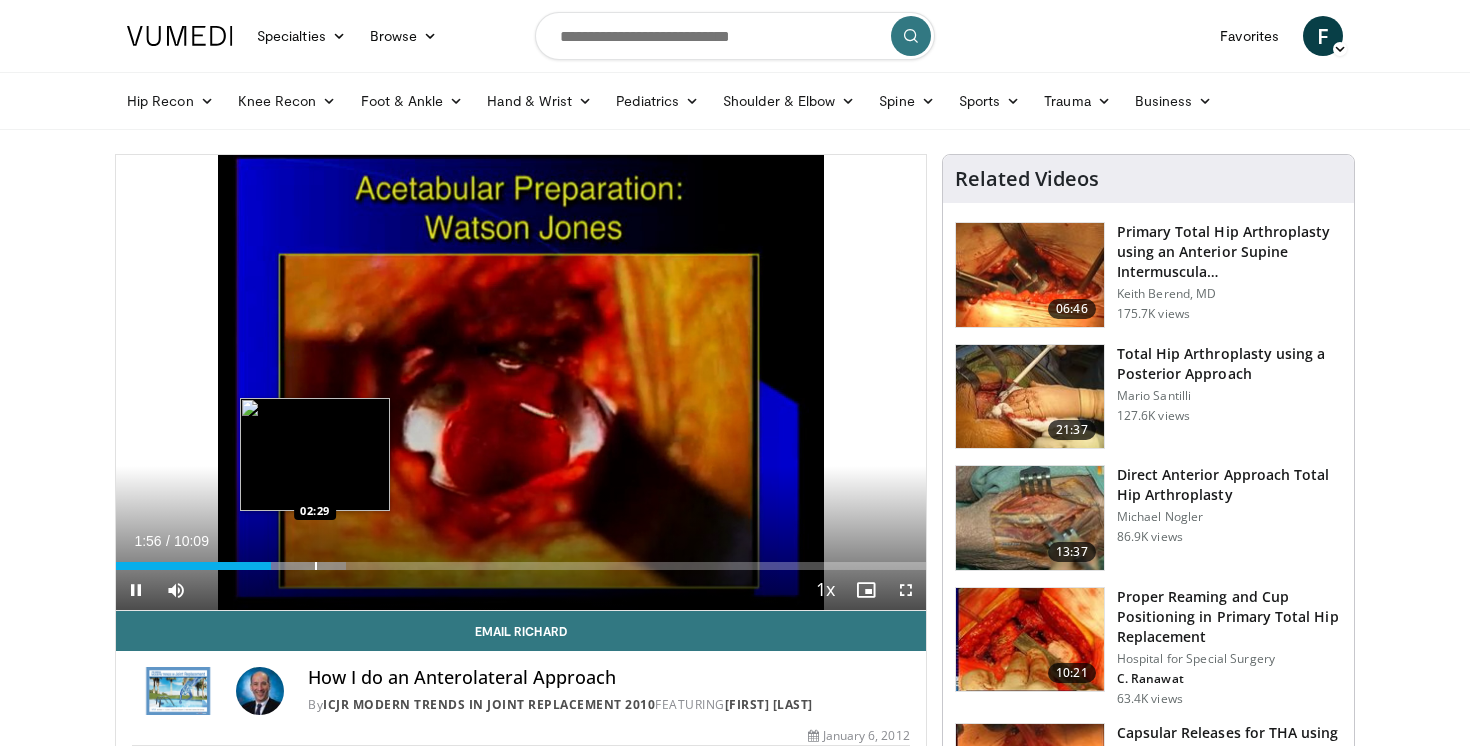 click at bounding box center [289, 566] 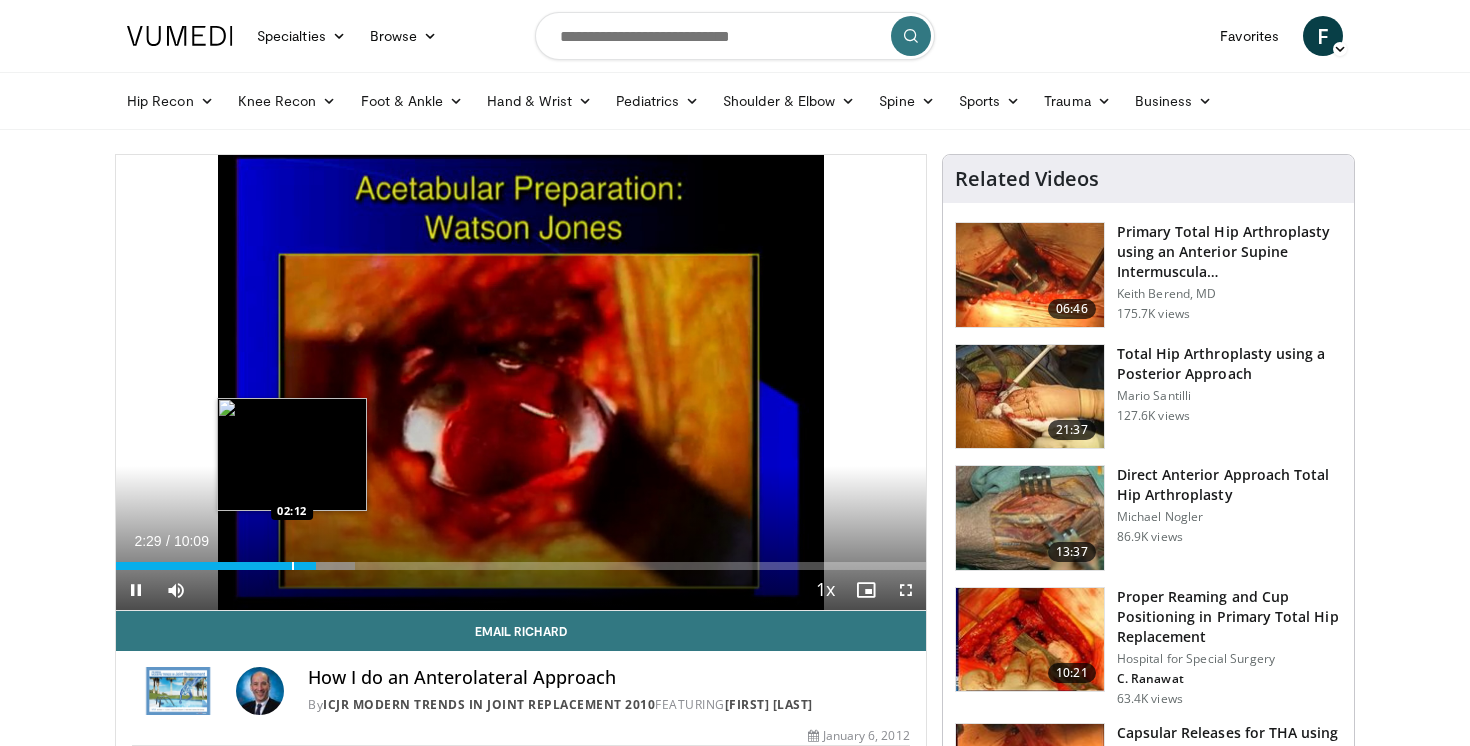 click on "Loaded :  29.54% 02:30 02:12" at bounding box center [521, 560] 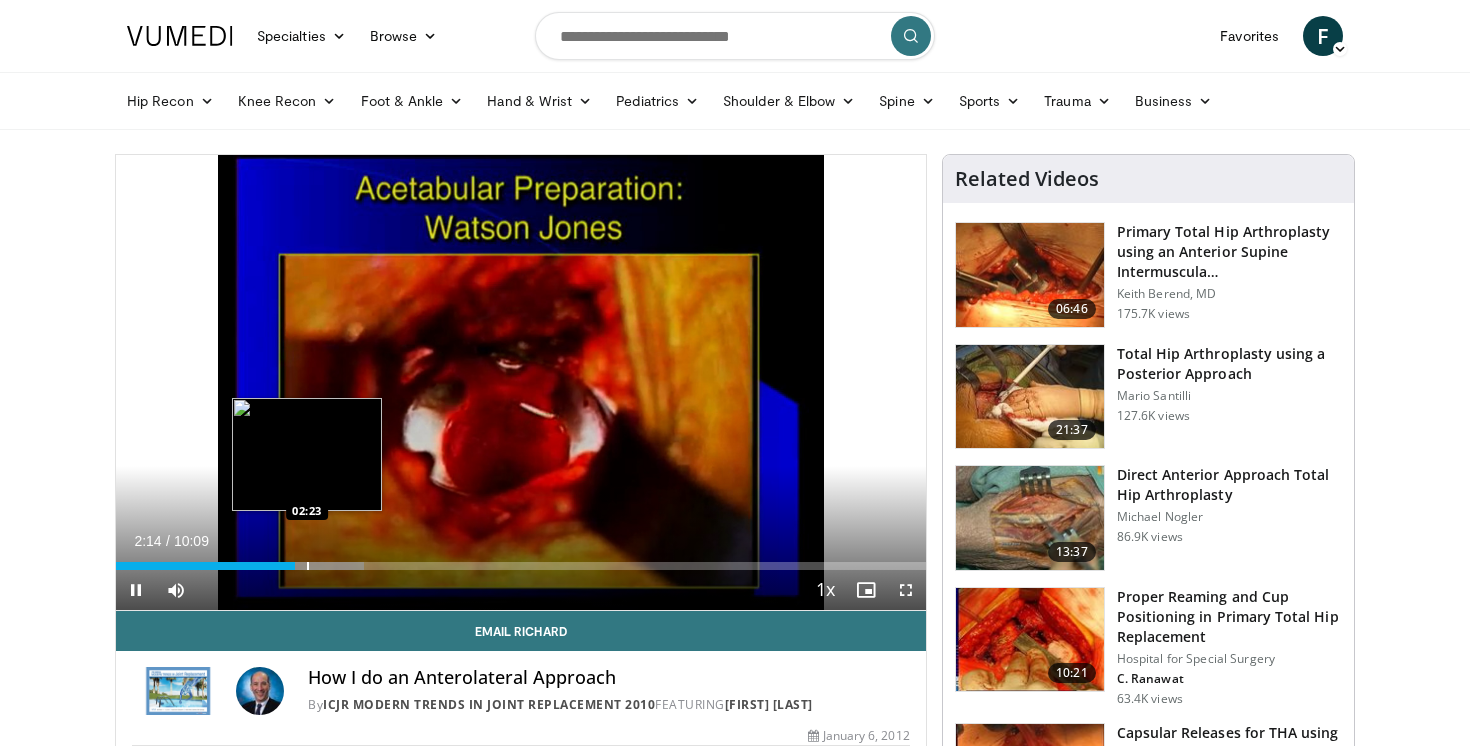 click at bounding box center (308, 566) 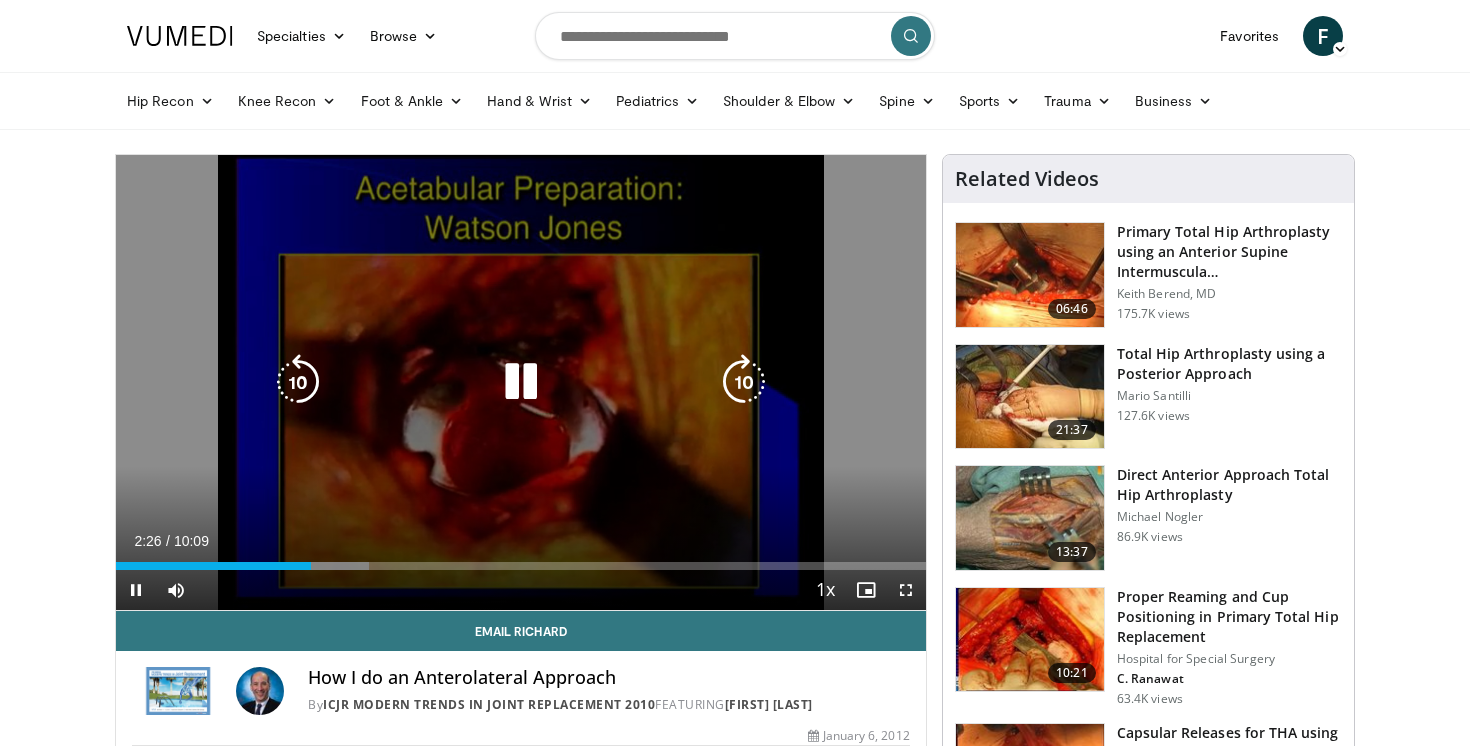 scroll, scrollTop: 1, scrollLeft: 0, axis: vertical 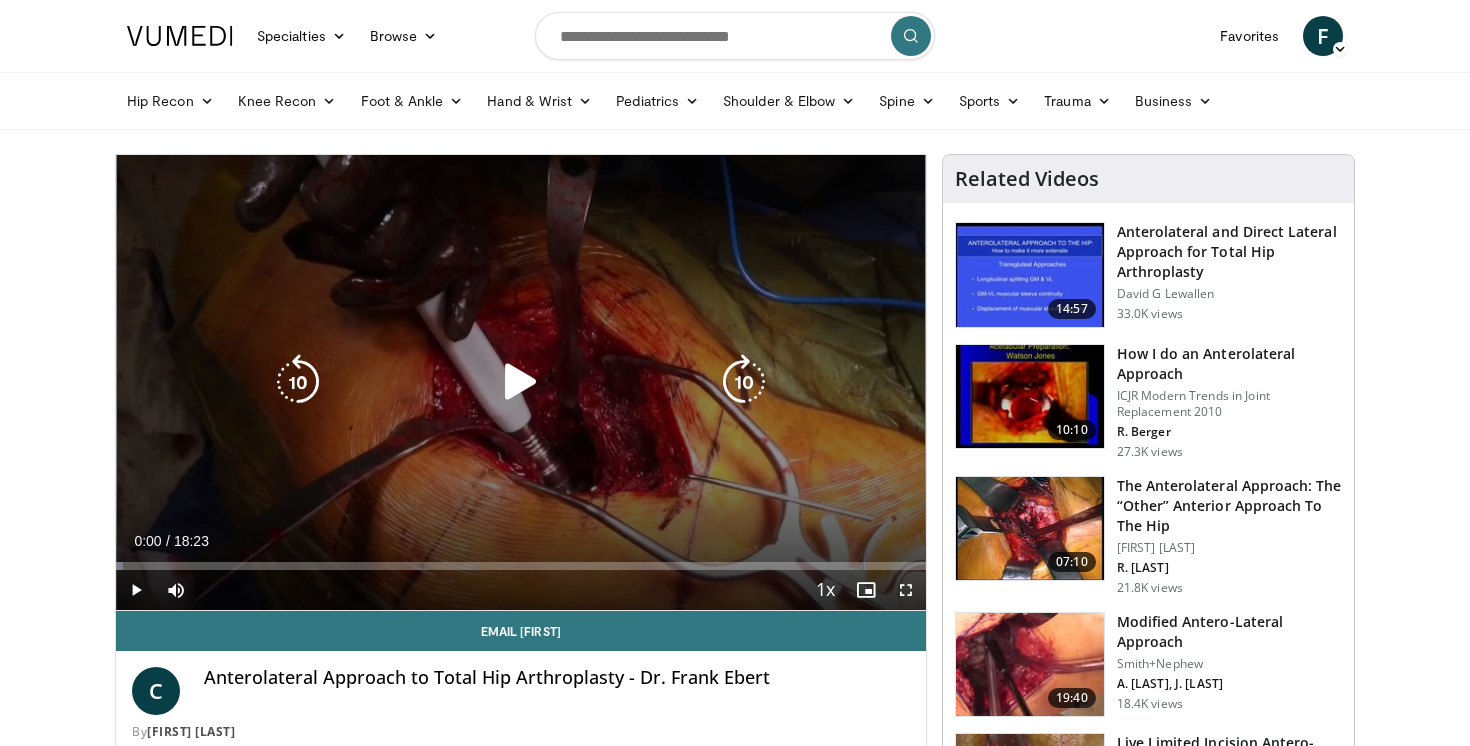 click at bounding box center (521, 382) 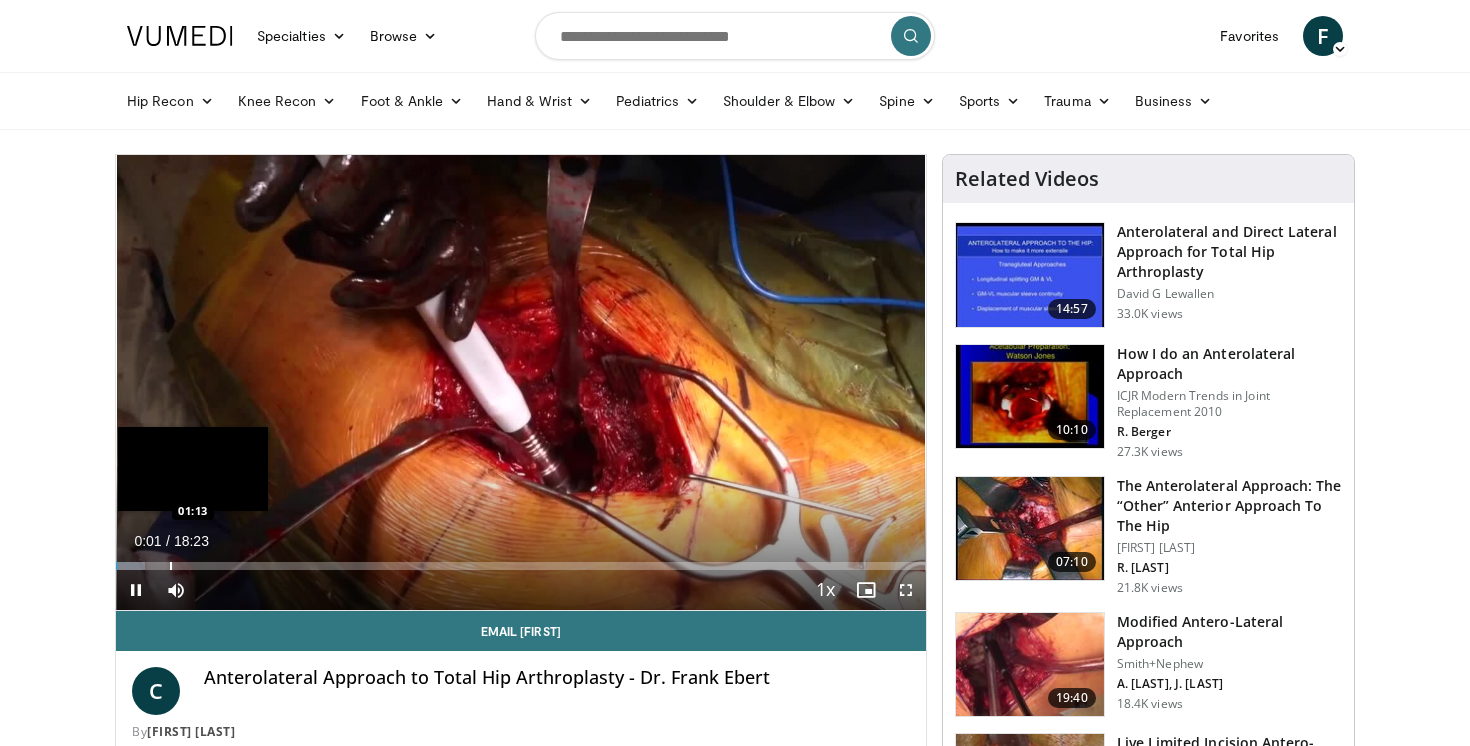 click at bounding box center (171, 566) 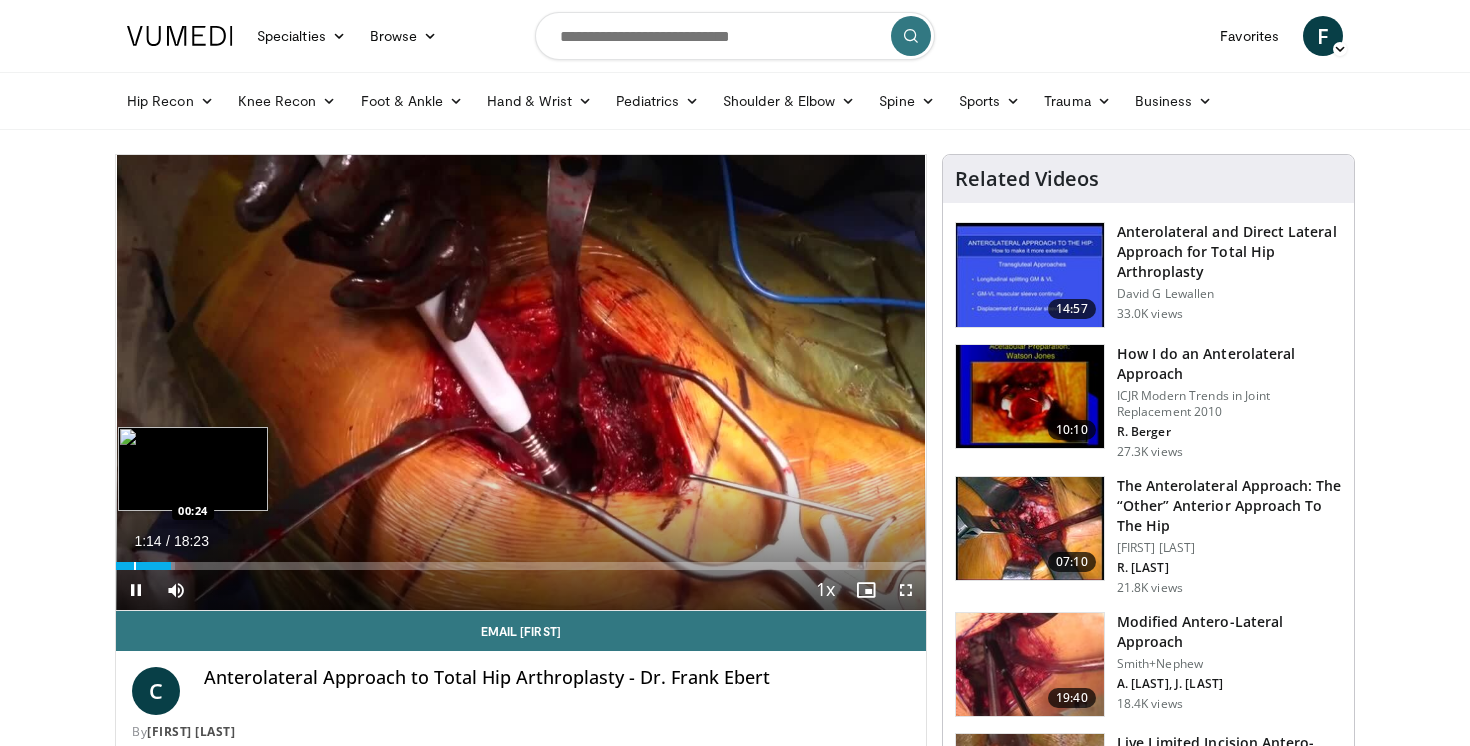 click at bounding box center [135, 566] 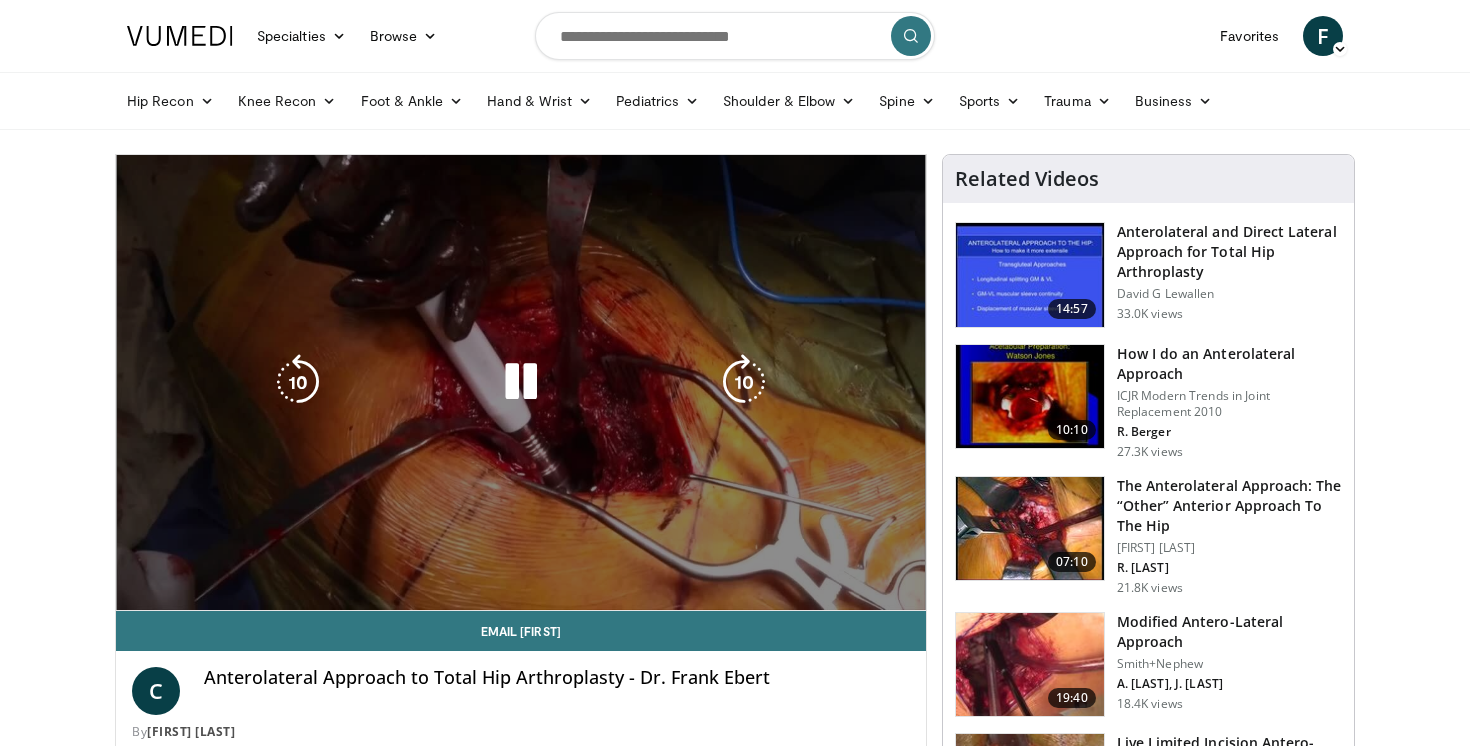 click on "00:25" at bounding box center (125, 606) 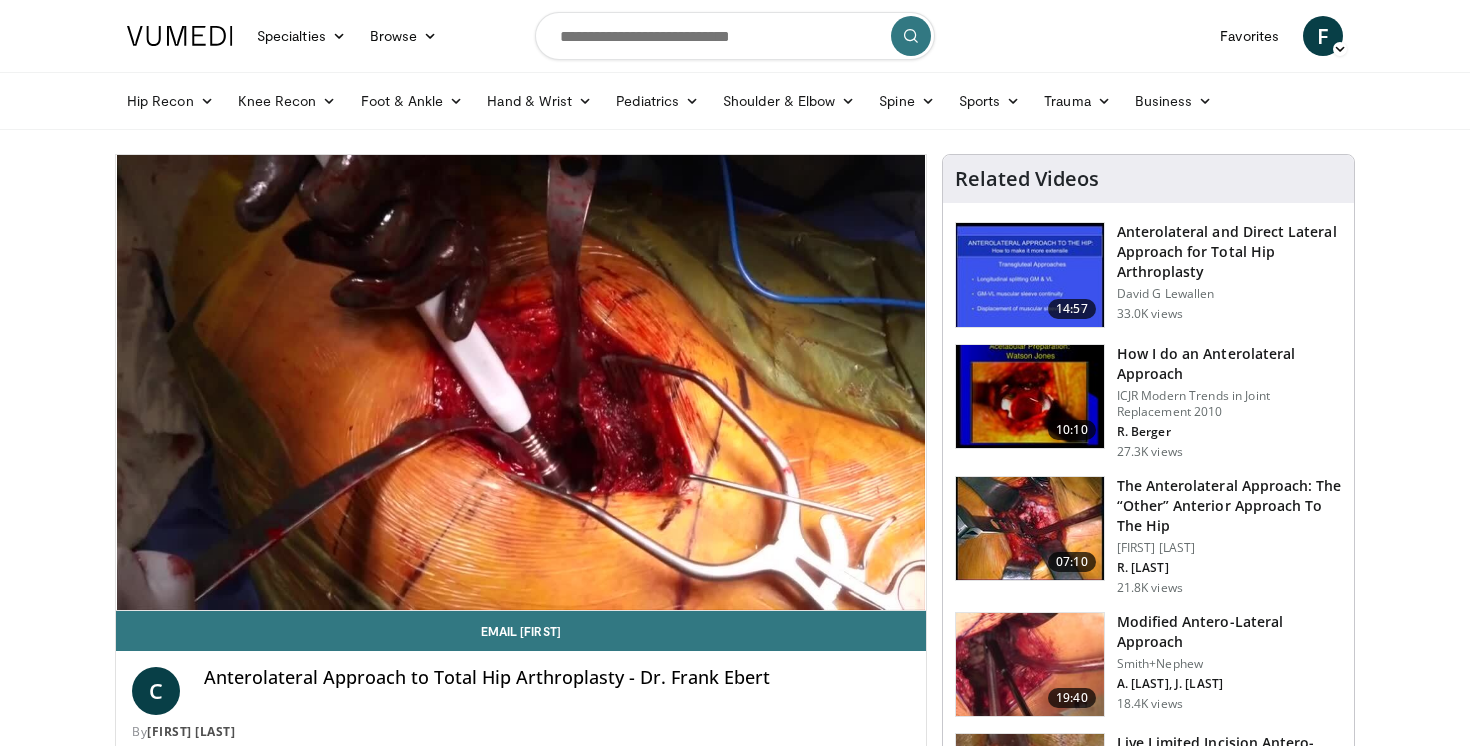 scroll, scrollTop: 1, scrollLeft: 0, axis: vertical 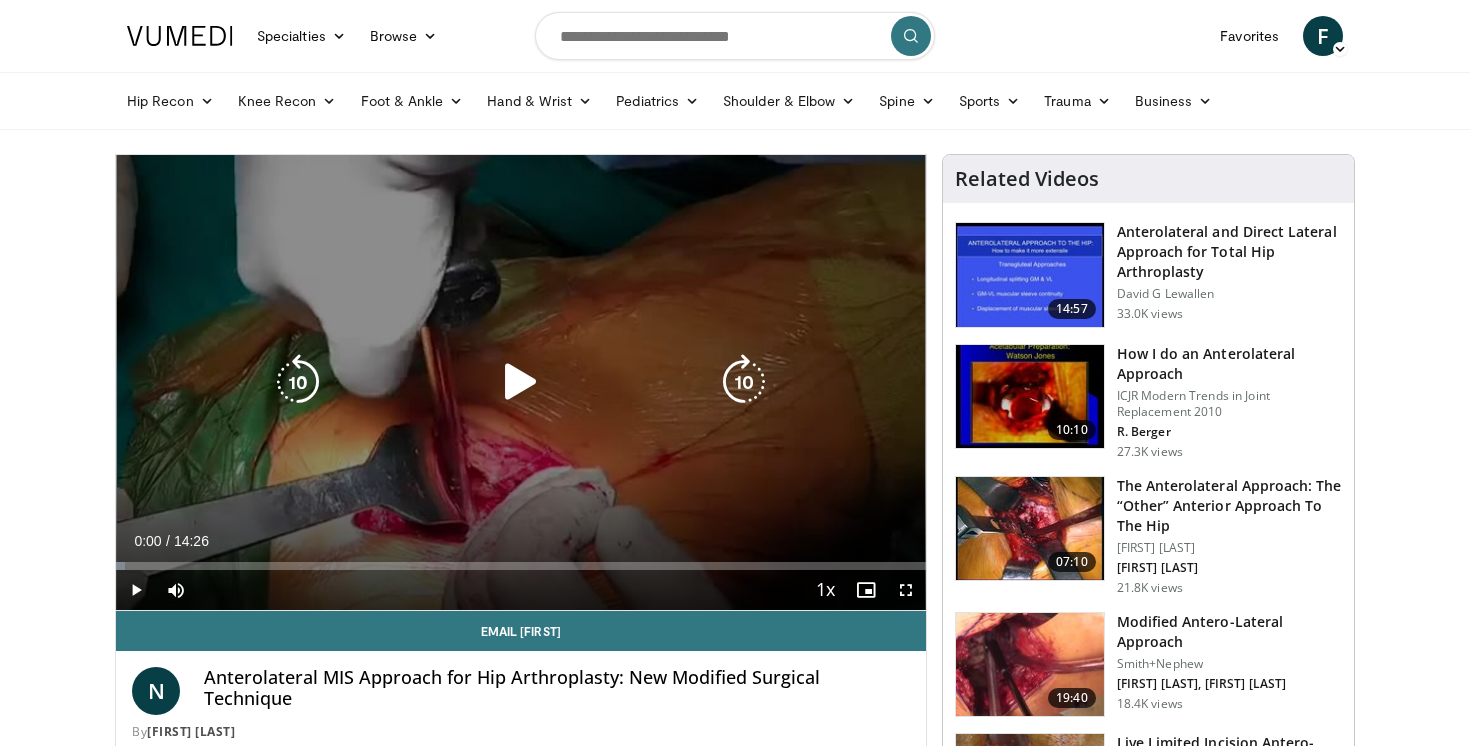 click at bounding box center (521, 382) 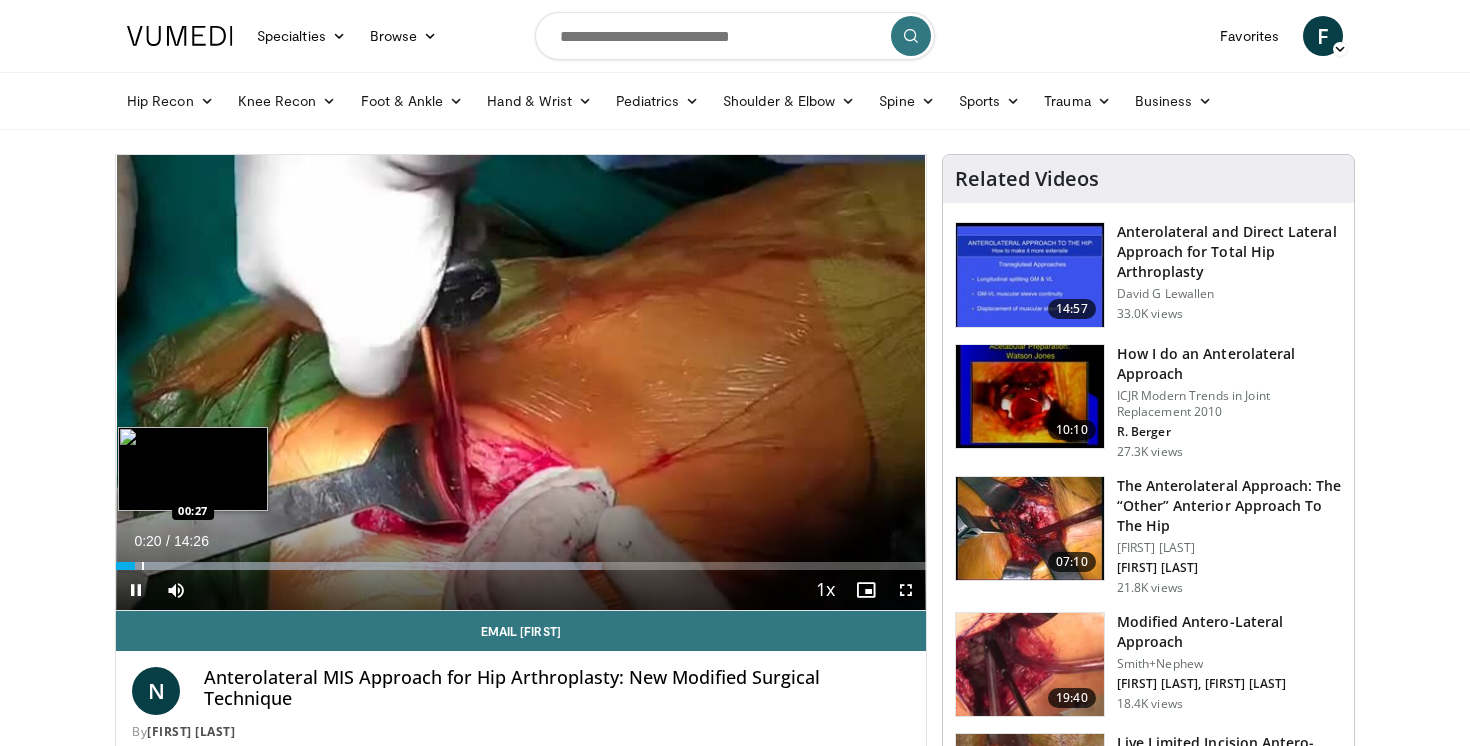 click at bounding box center (143, 566) 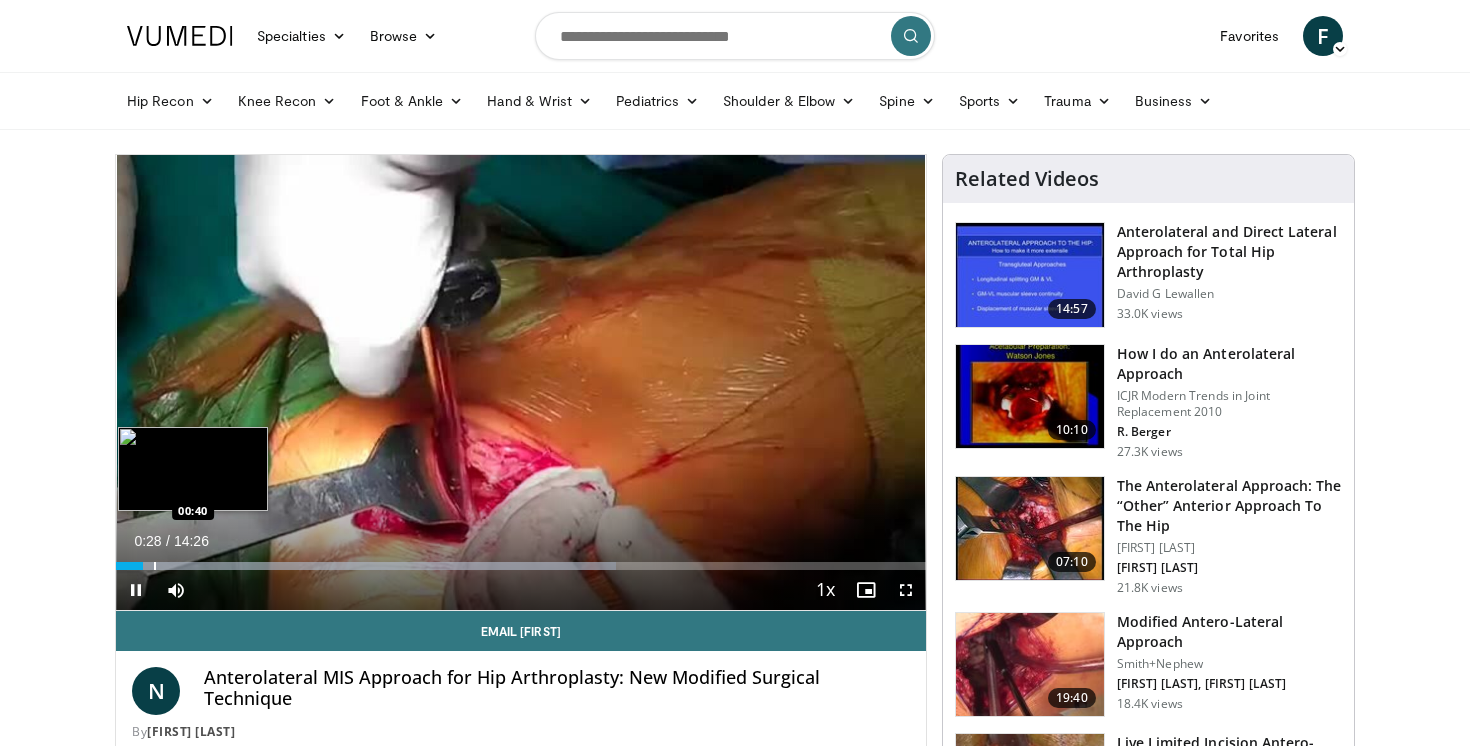 click at bounding box center (155, 566) 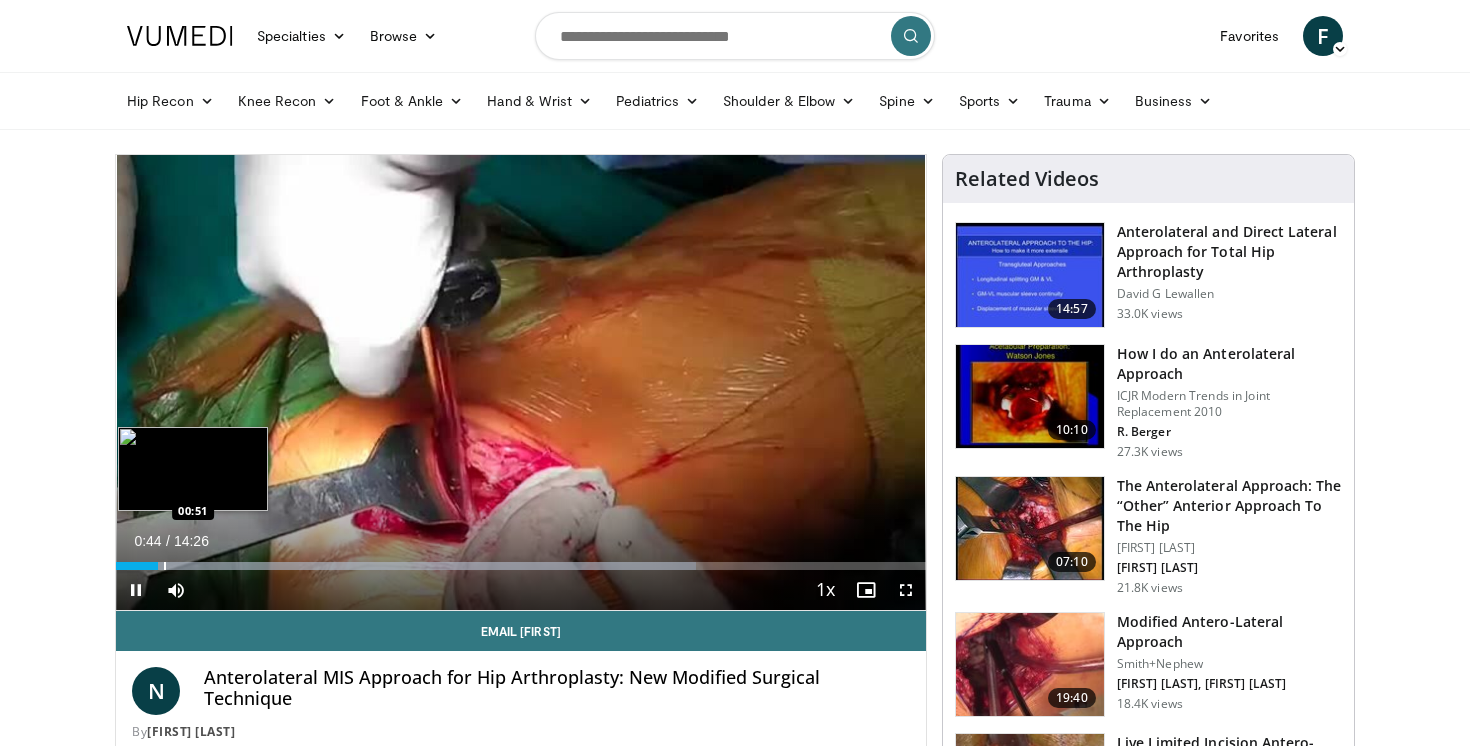 click at bounding box center (165, 566) 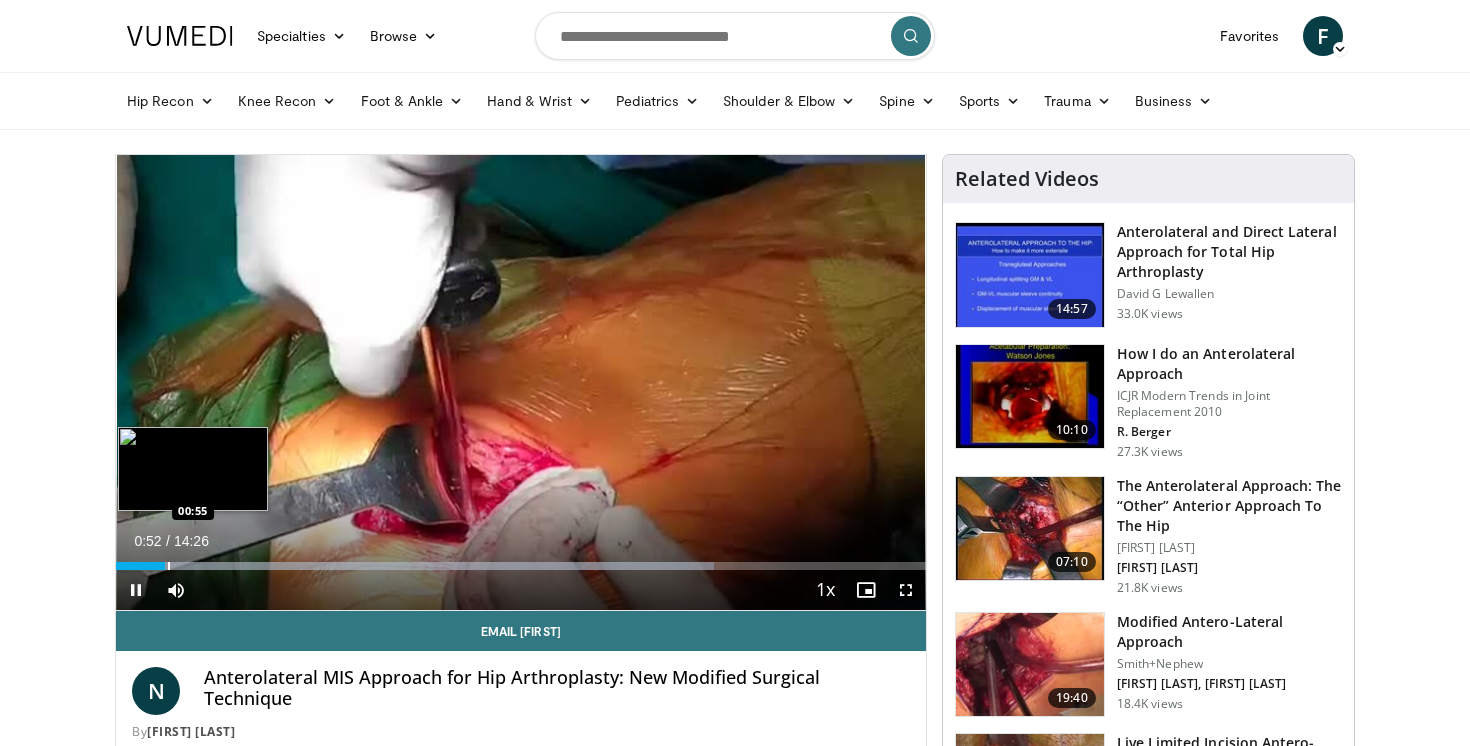click at bounding box center (169, 566) 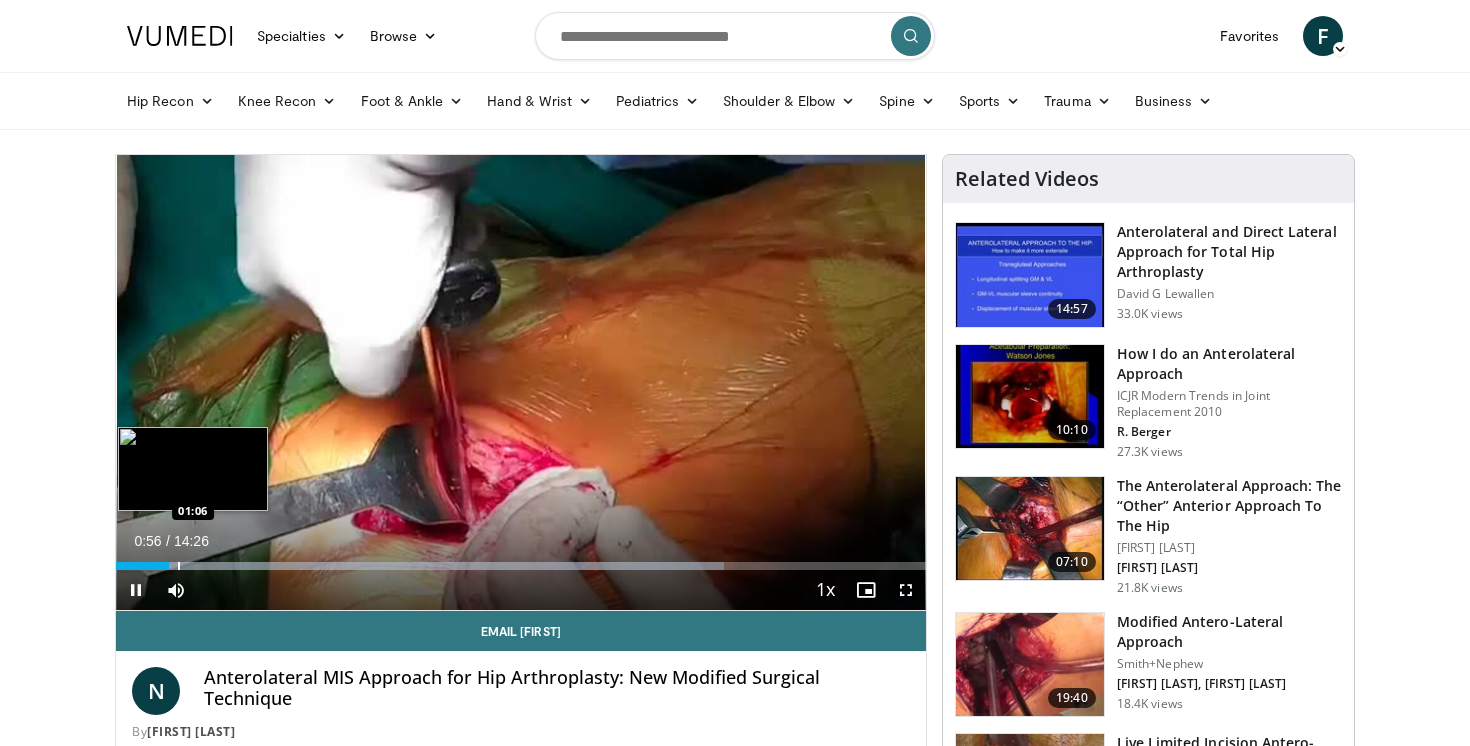 click at bounding box center [179, 566] 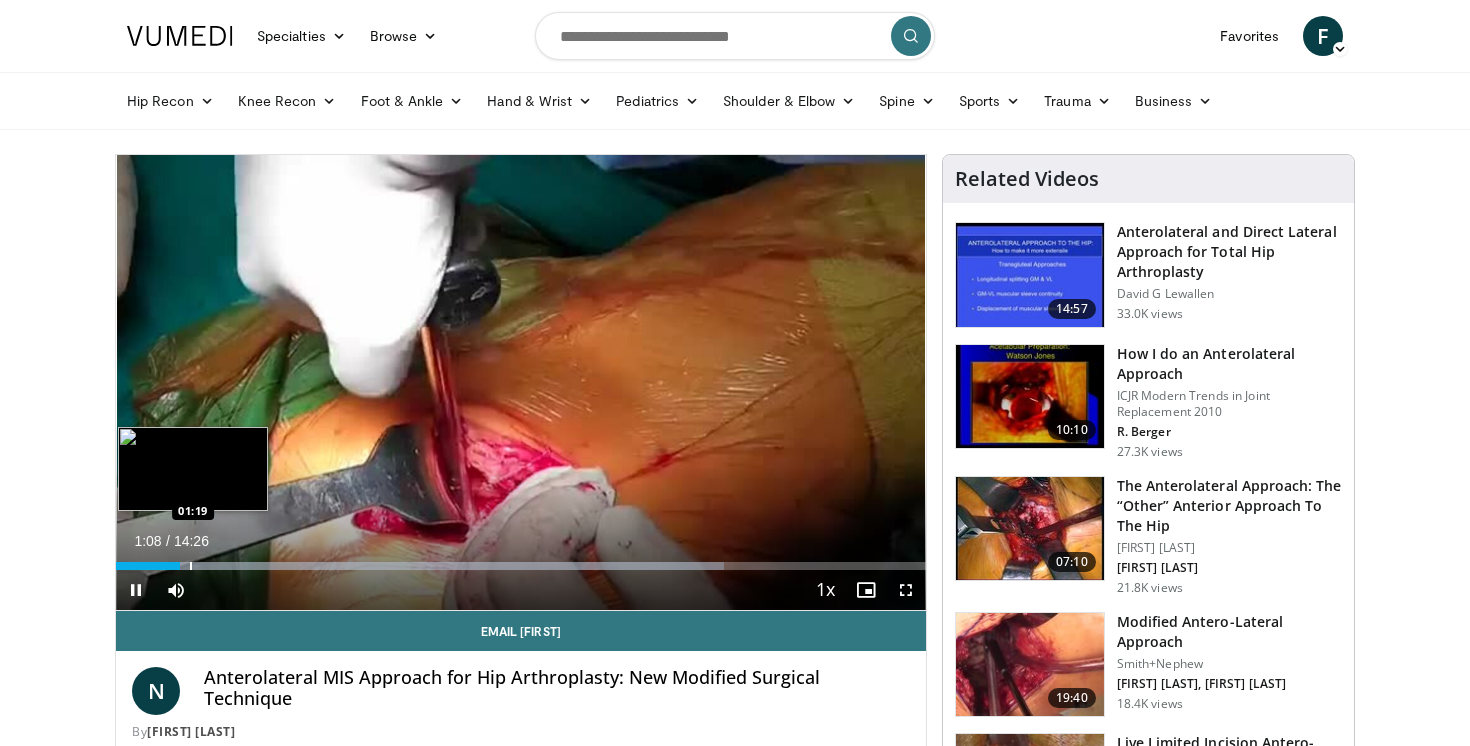 click at bounding box center (191, 566) 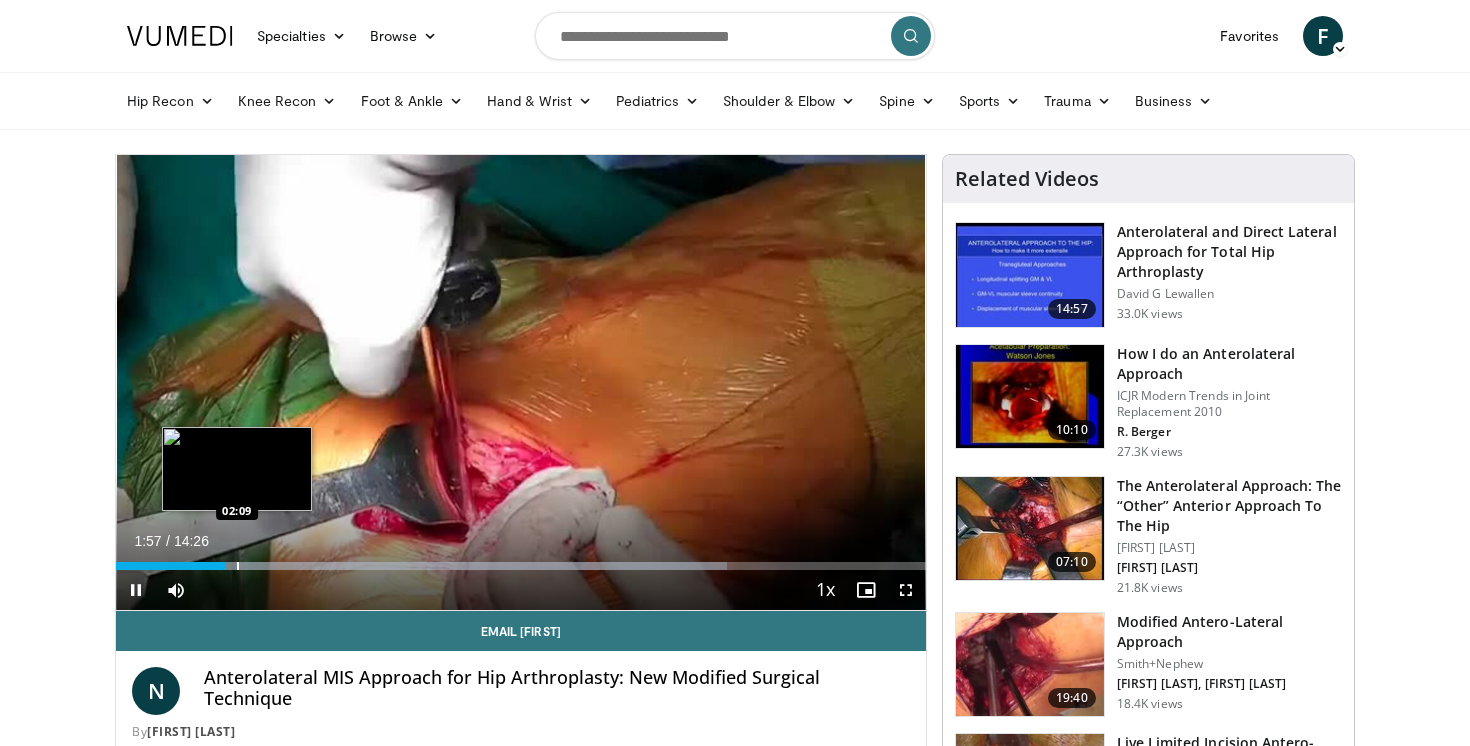 click at bounding box center (238, 566) 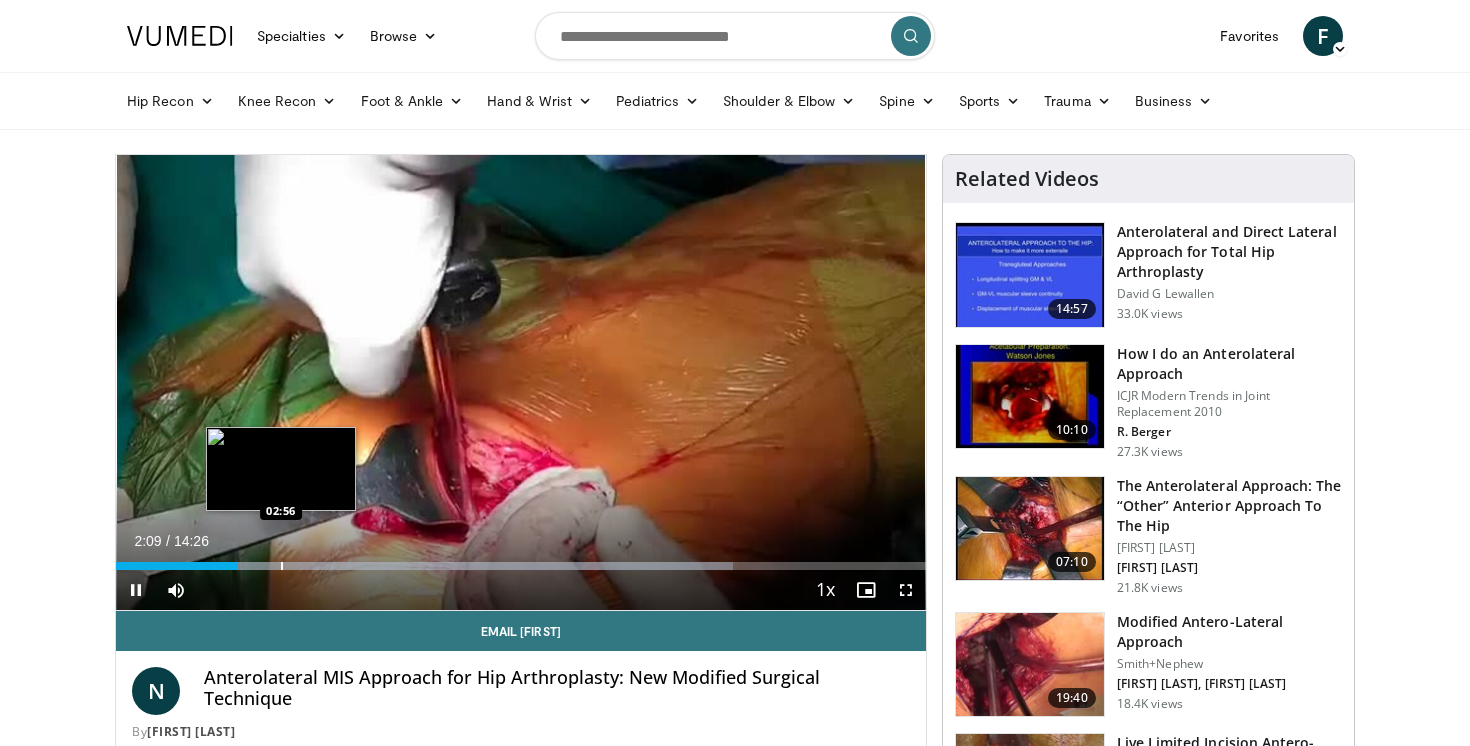 click at bounding box center [282, 566] 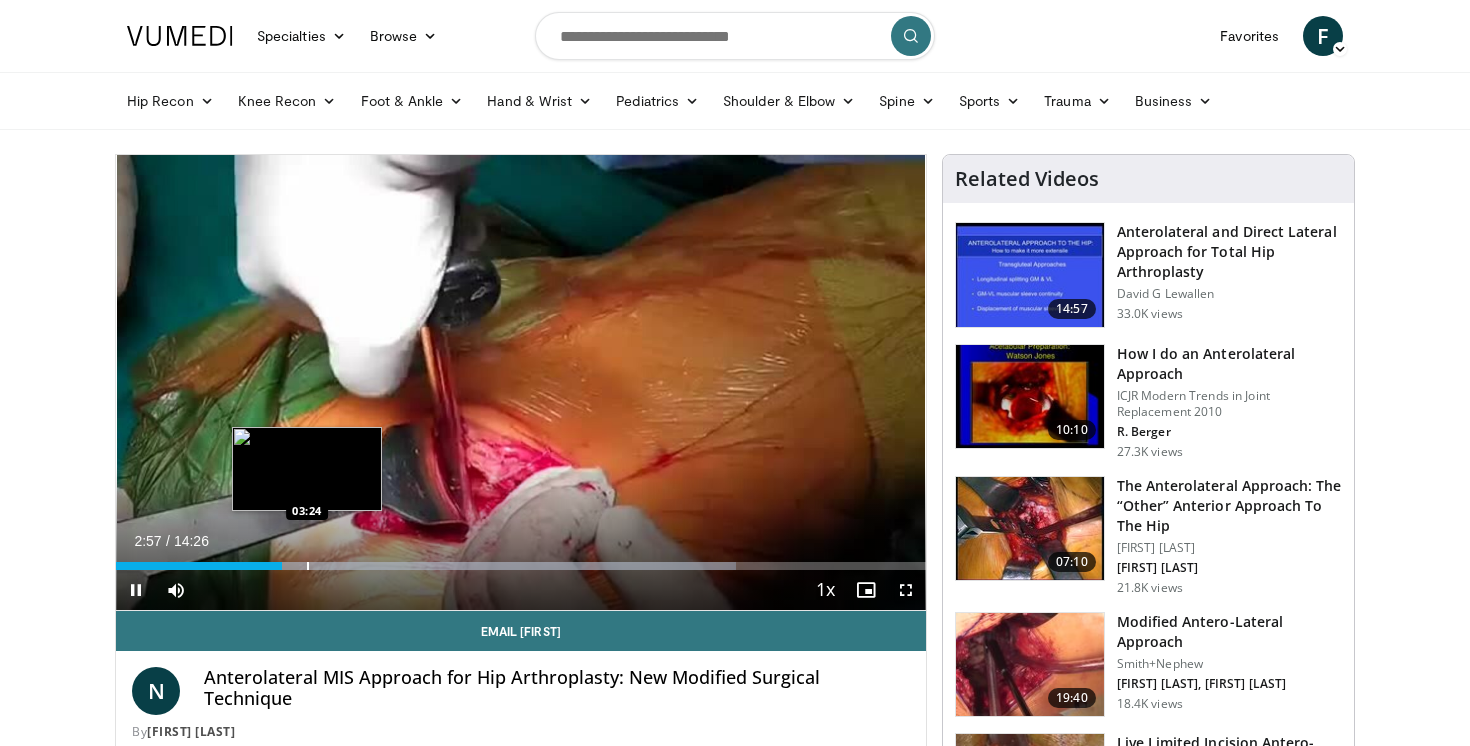 click at bounding box center [308, 566] 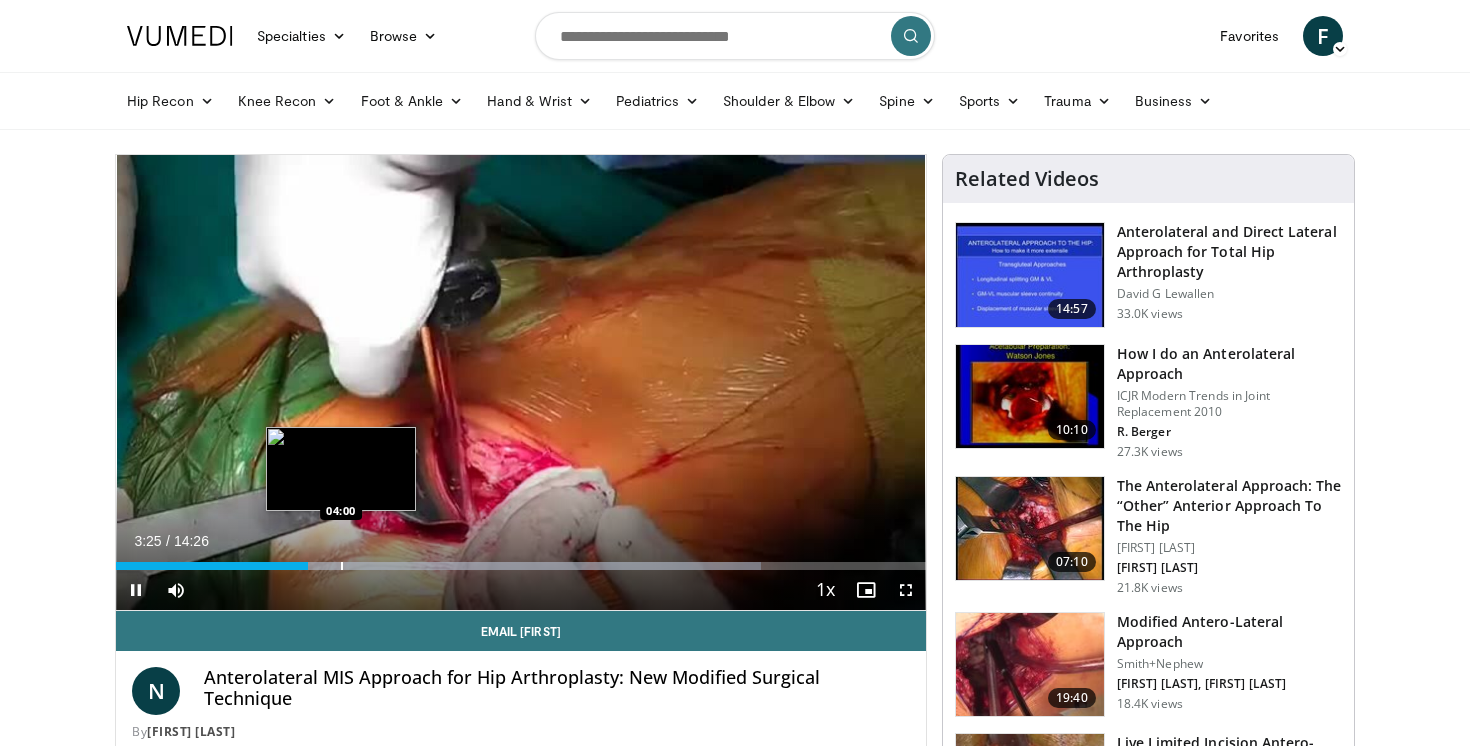 click at bounding box center [342, 566] 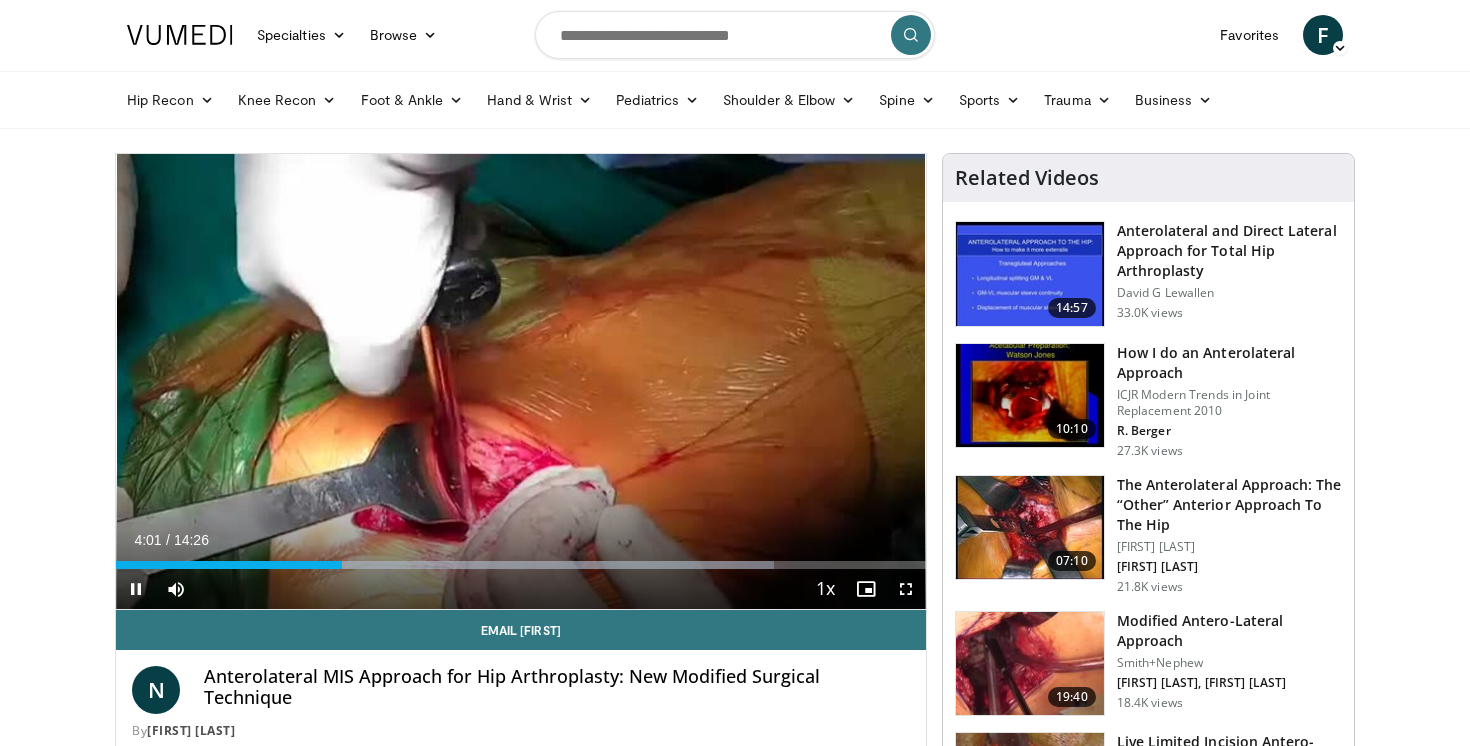scroll, scrollTop: 2, scrollLeft: 0, axis: vertical 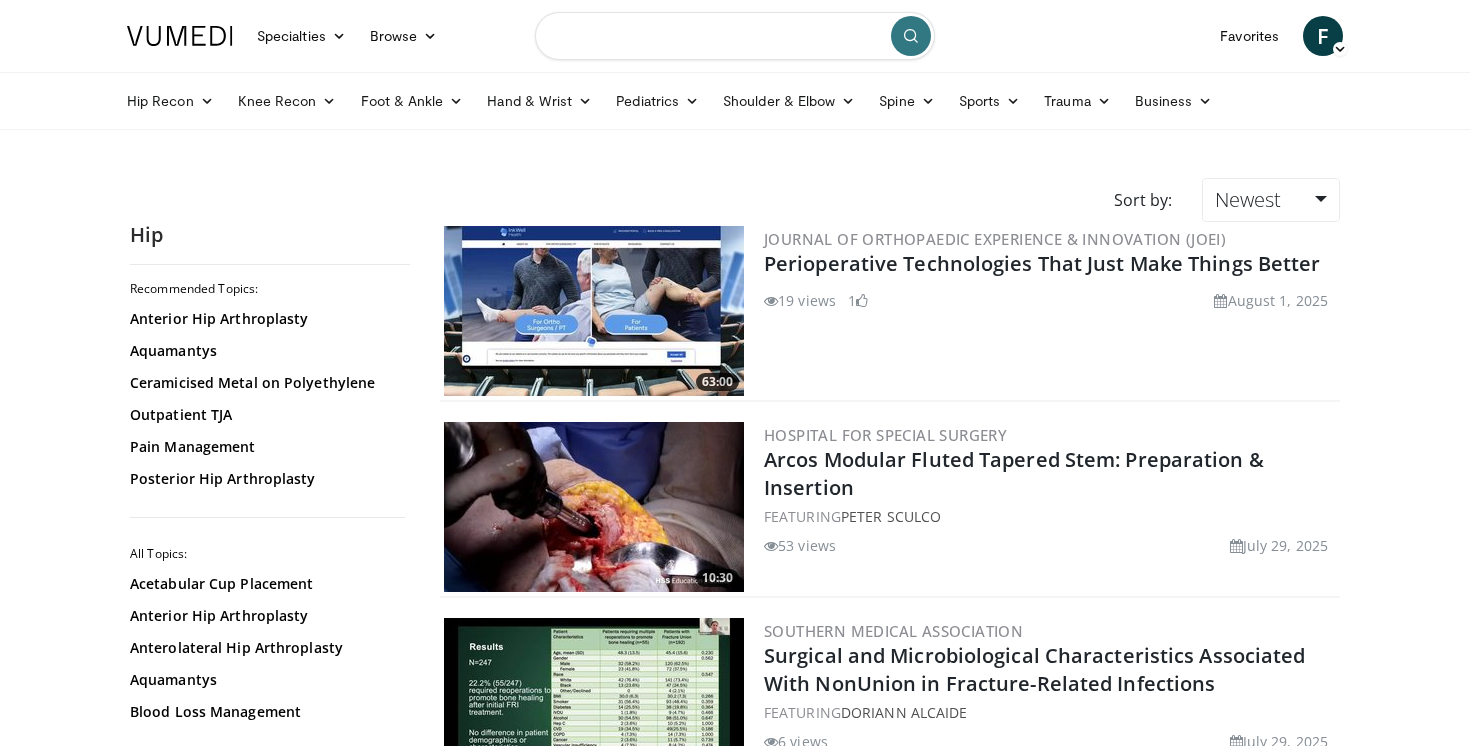 click at bounding box center [735, 36] 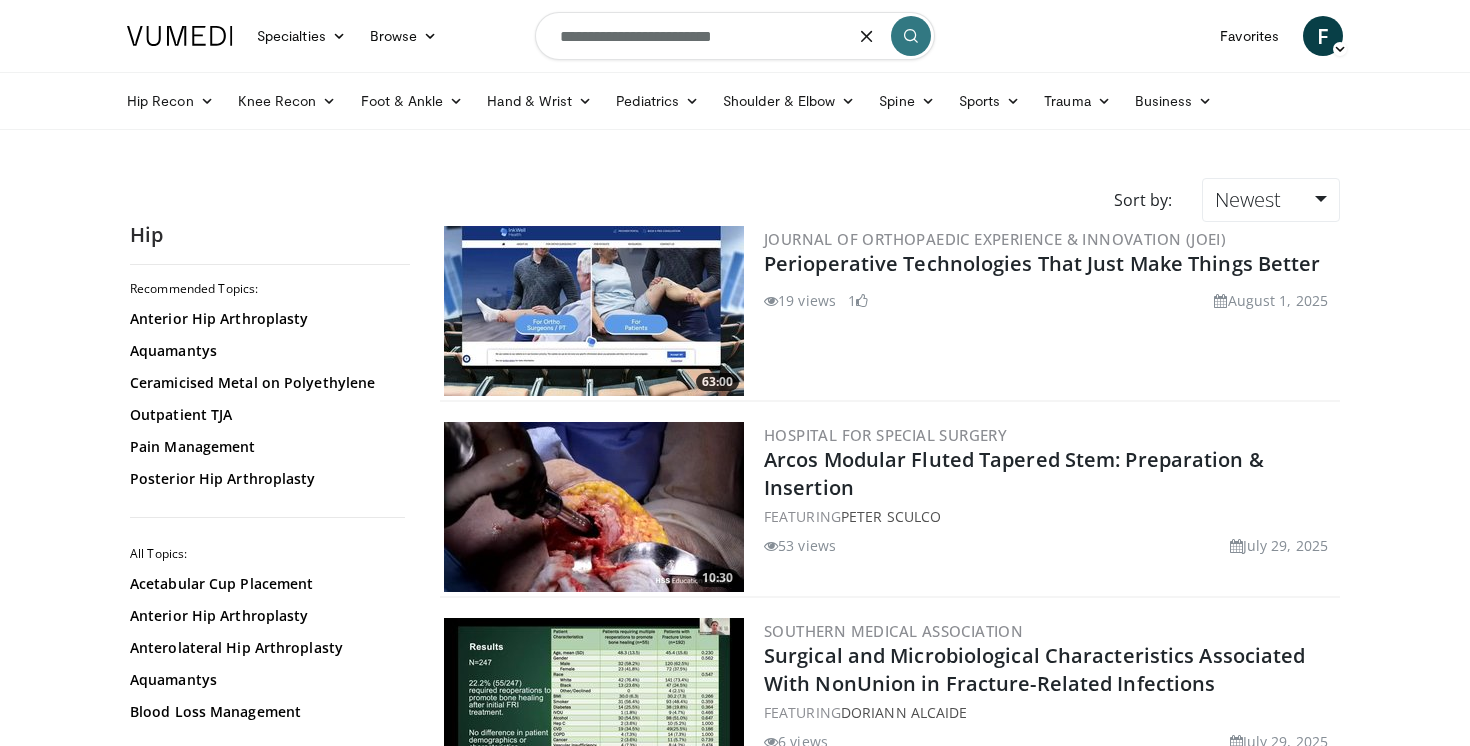 type on "**********" 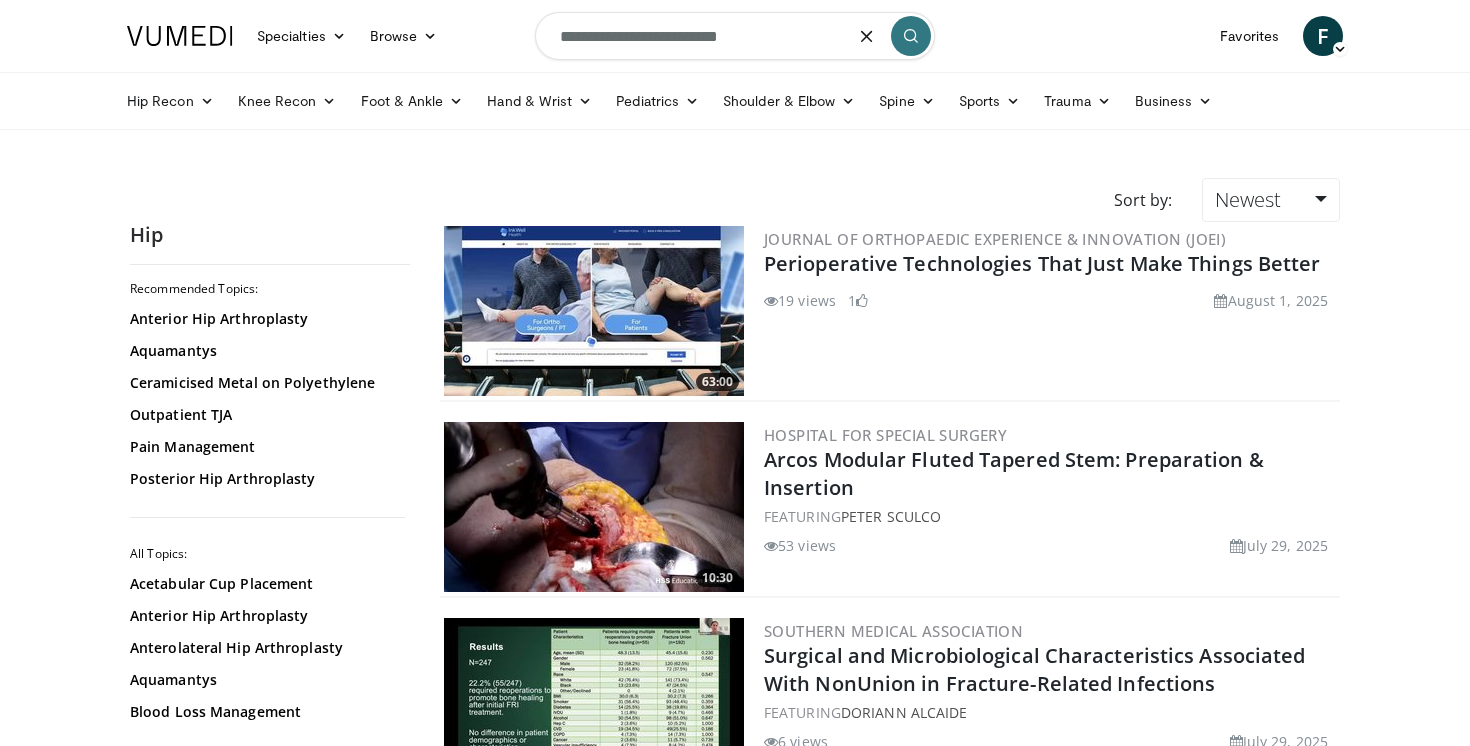 scroll, scrollTop: -3, scrollLeft: 0, axis: vertical 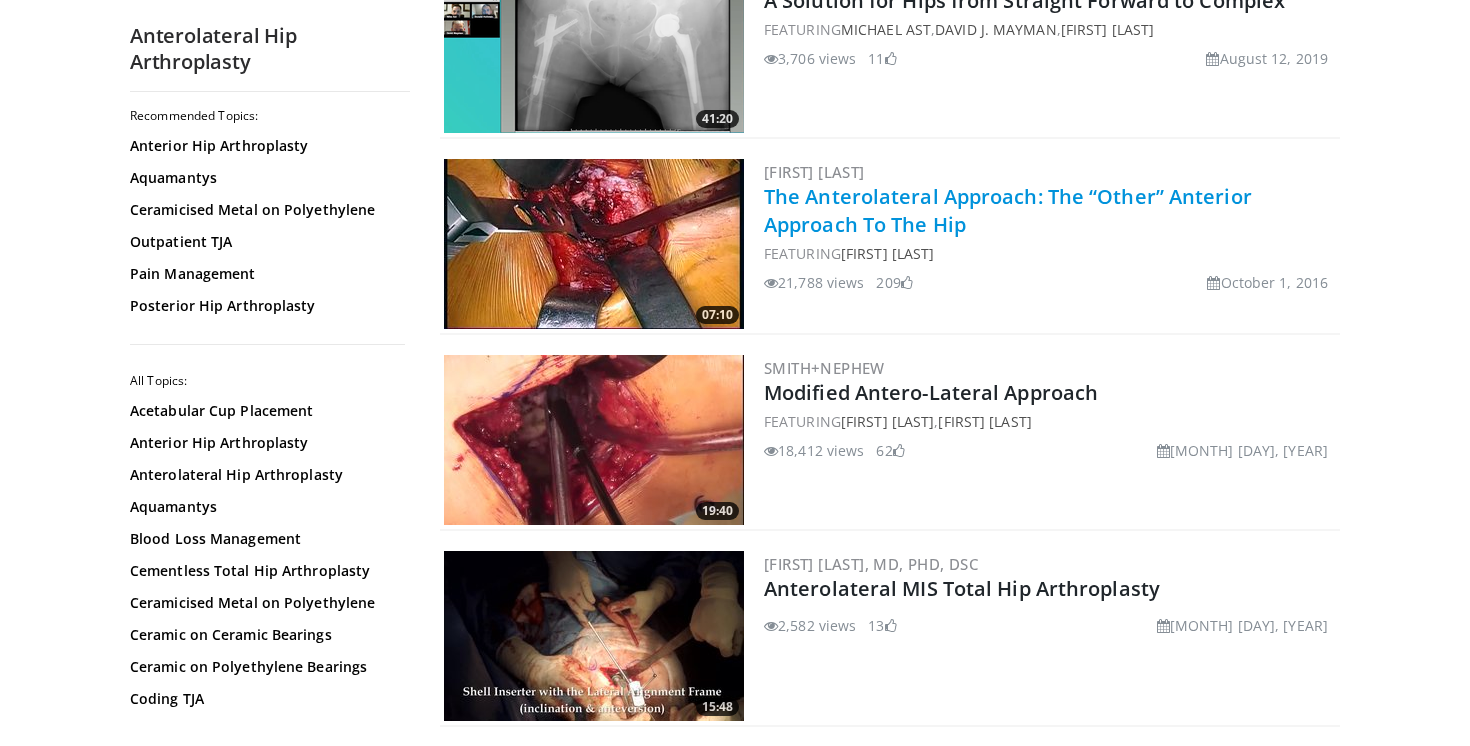 click on "The Anterolateral Approach: The “Other” Anterior Approach To The Hip" at bounding box center (1008, 210) 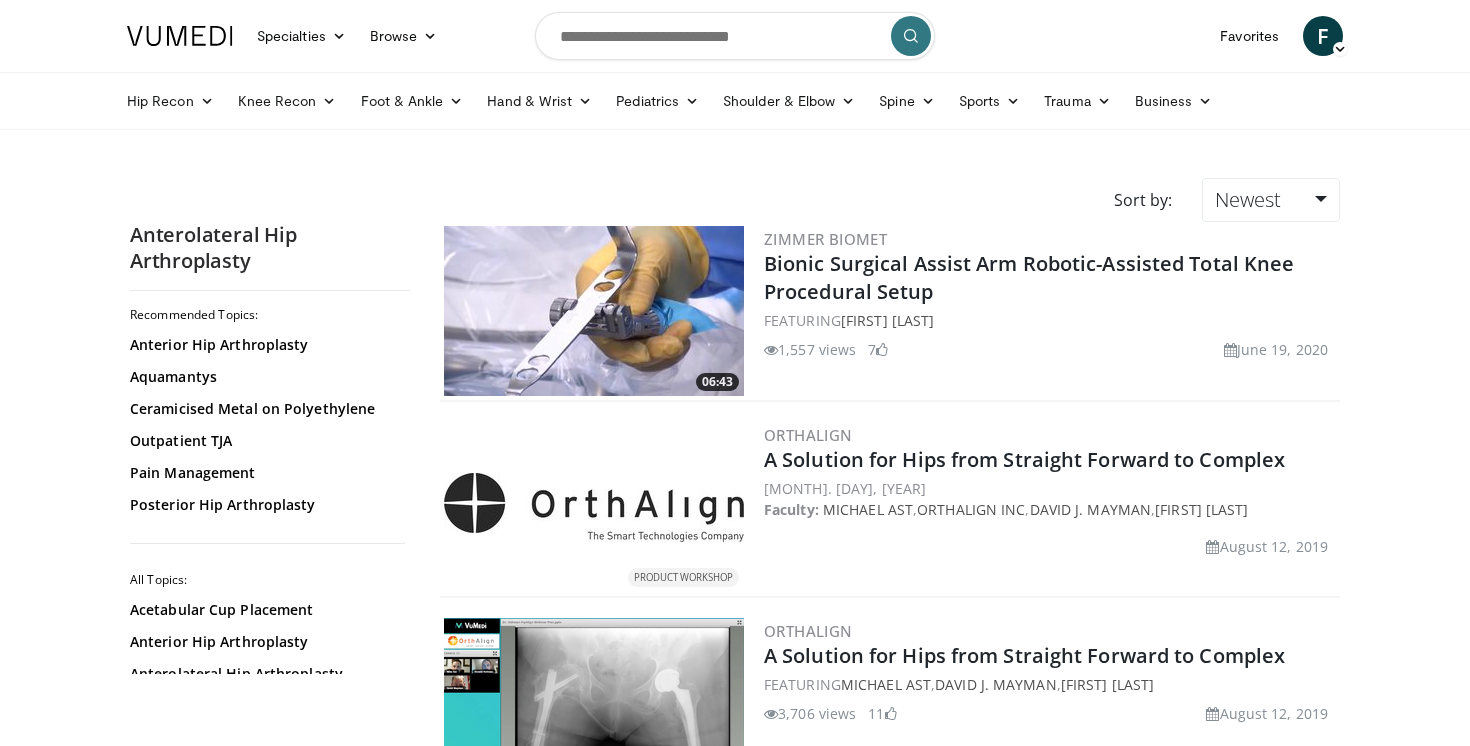 scroll, scrollTop: 0, scrollLeft: 0, axis: both 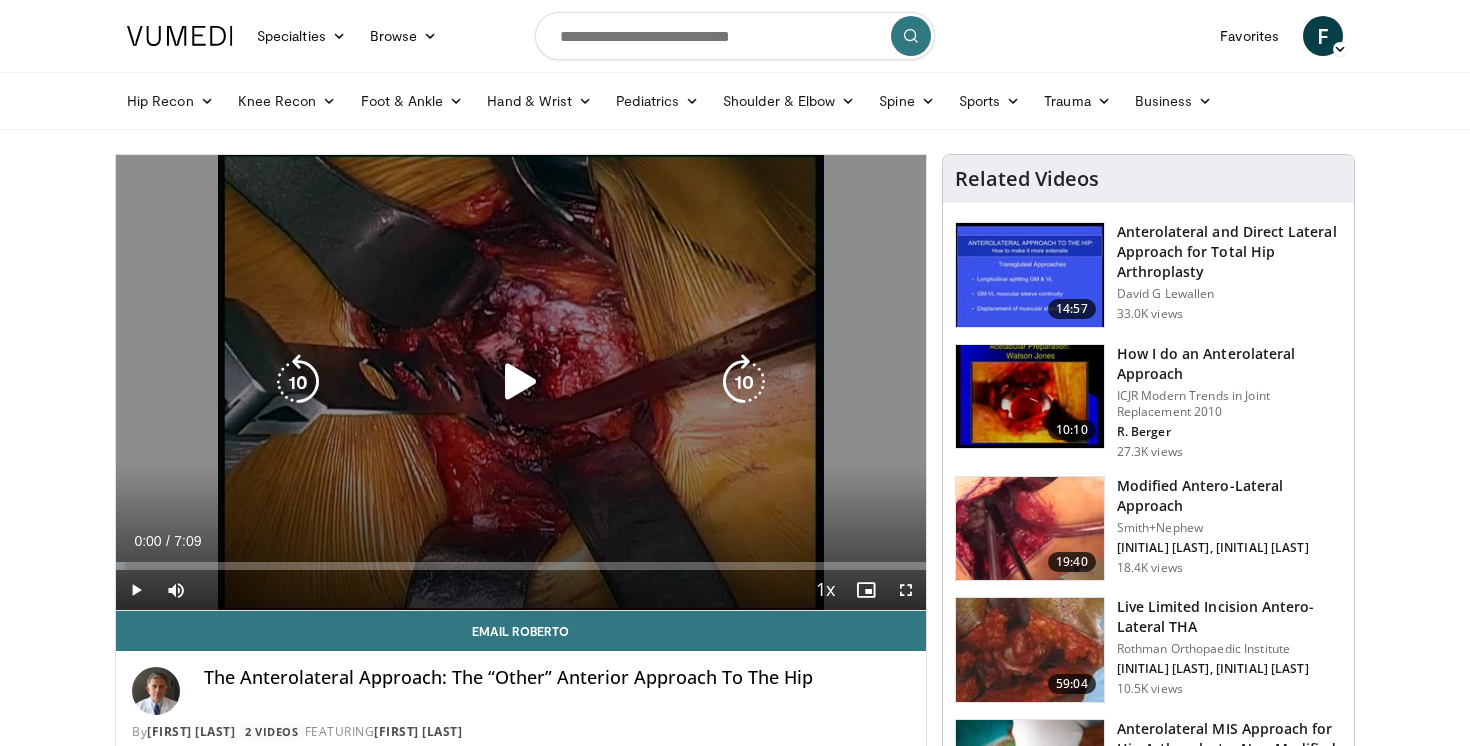 click at bounding box center (521, 382) 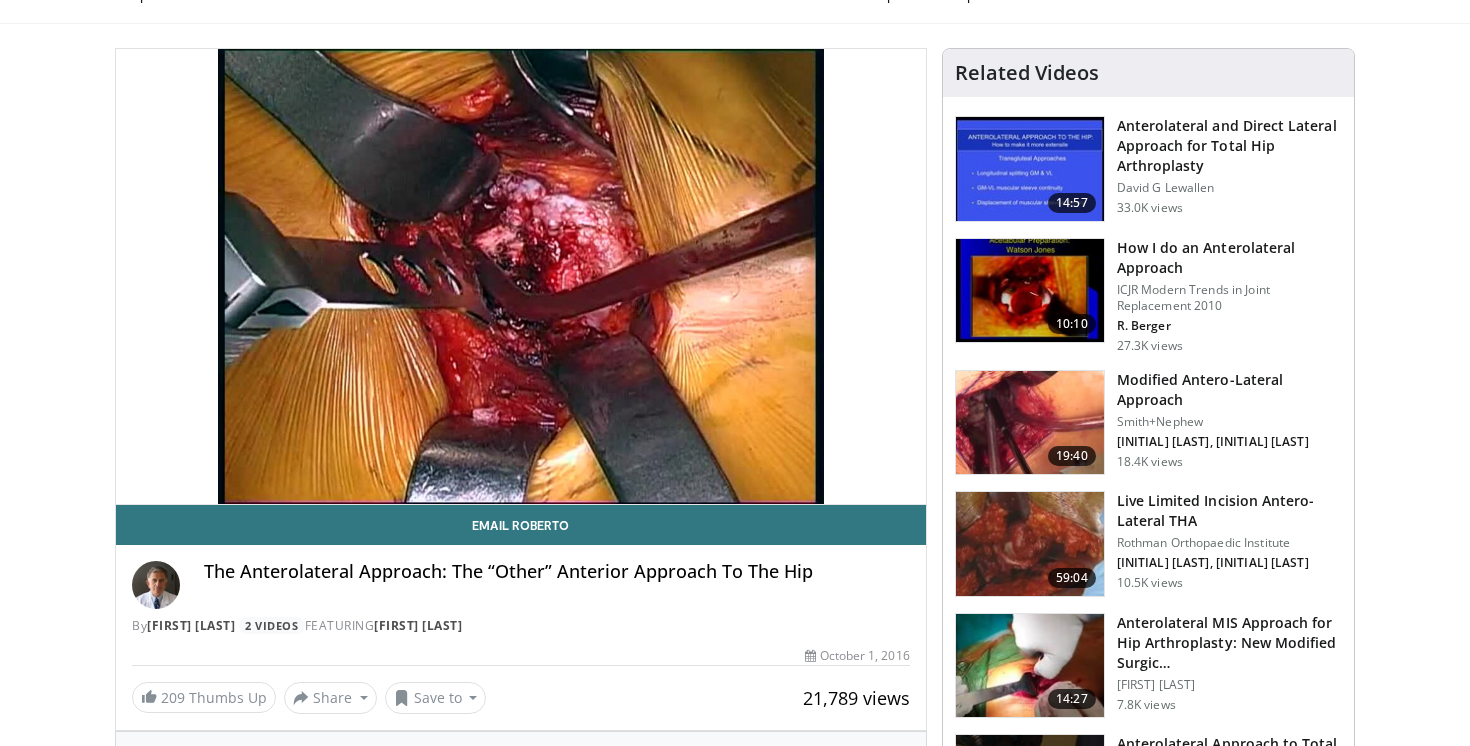 scroll, scrollTop: 107, scrollLeft: 0, axis: vertical 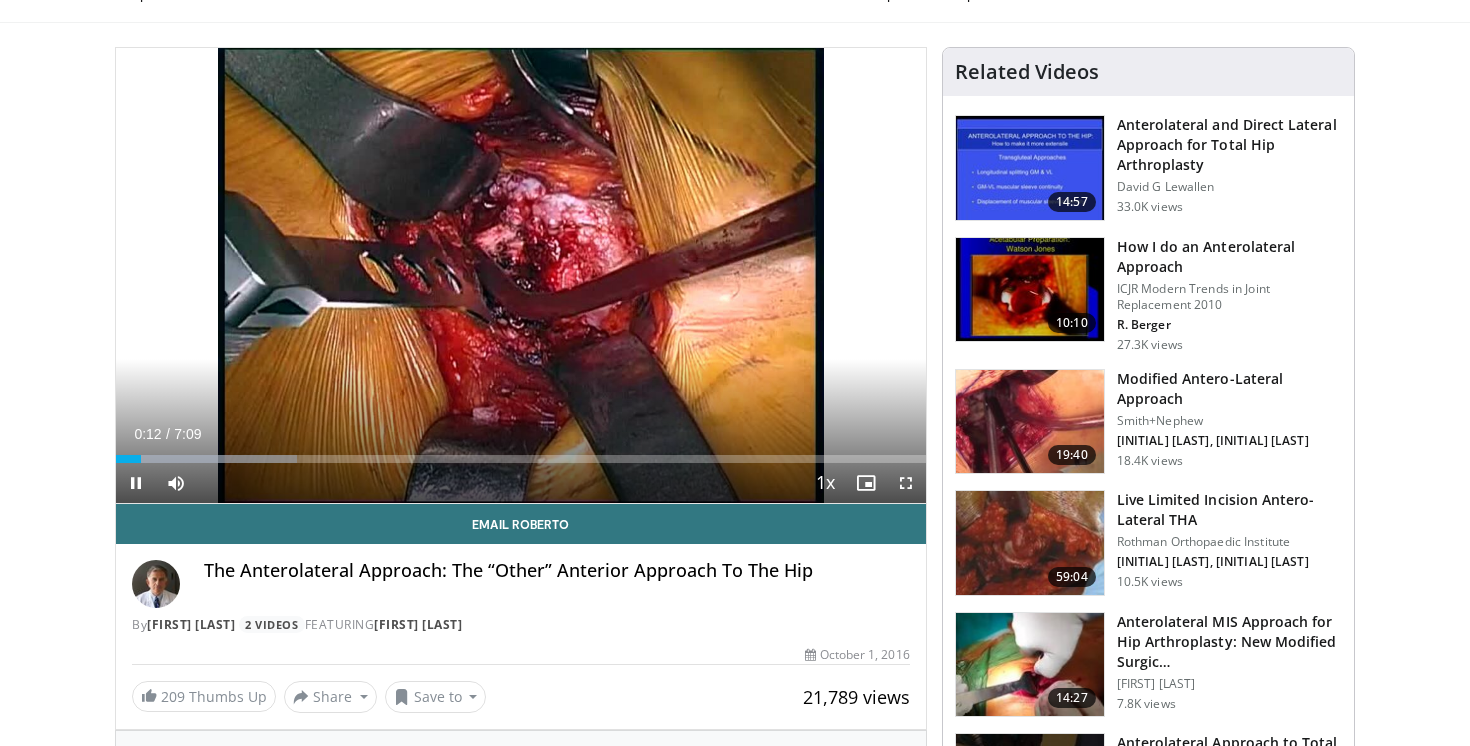 click at bounding box center (906, 483) 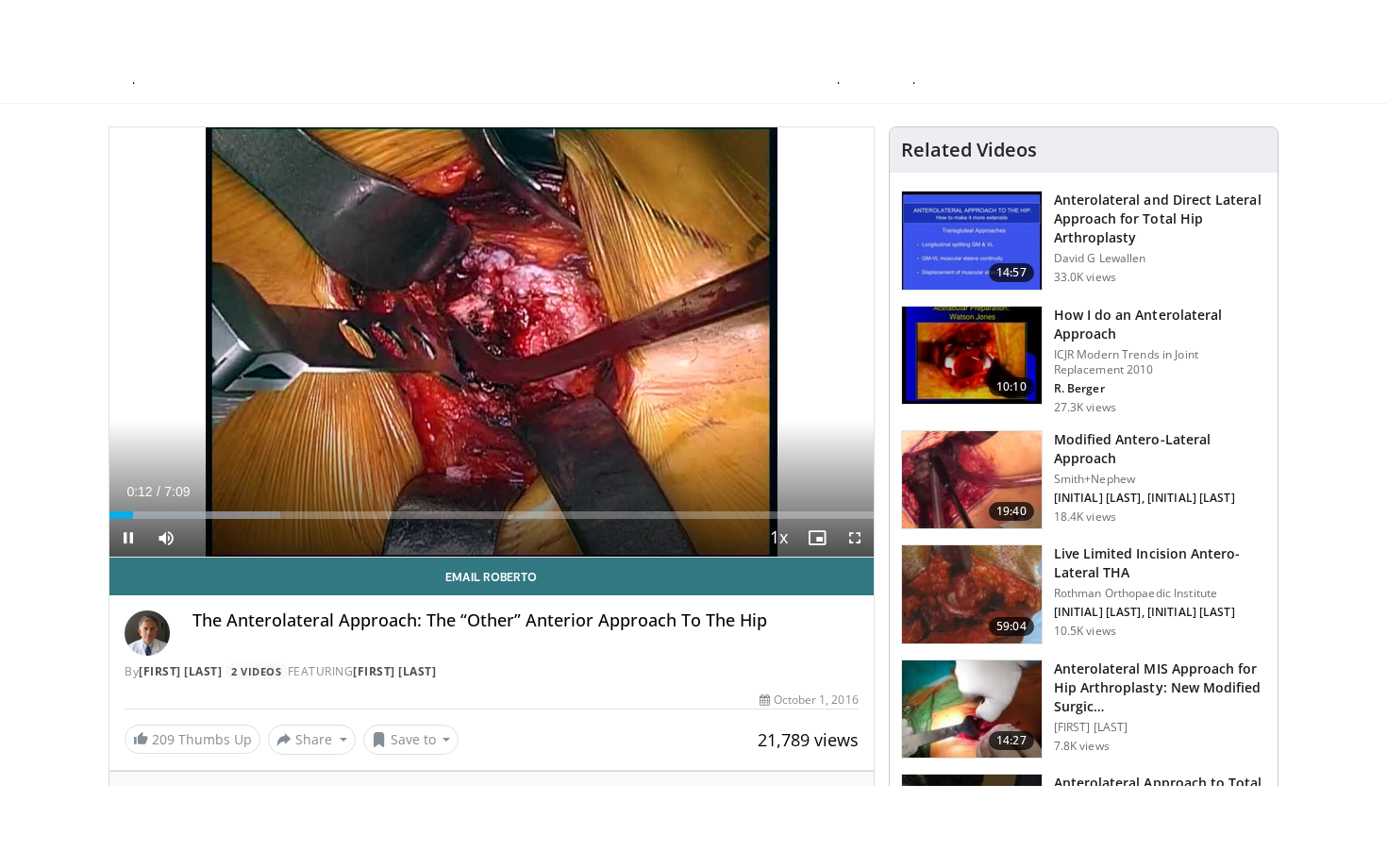 scroll, scrollTop: 0, scrollLeft: 0, axis: both 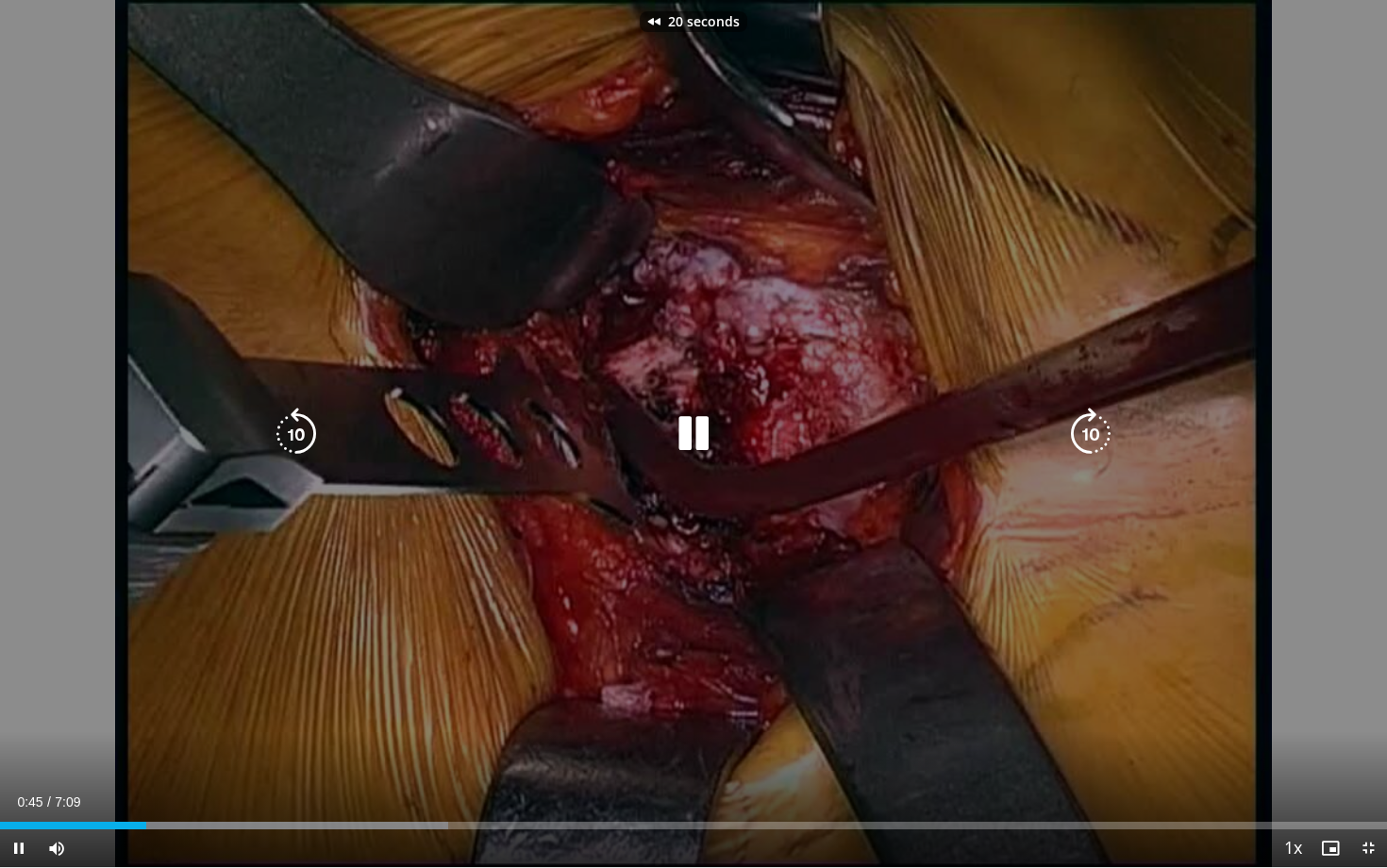 click on "20 seconds
Tap to unmute" at bounding box center (694, 433) 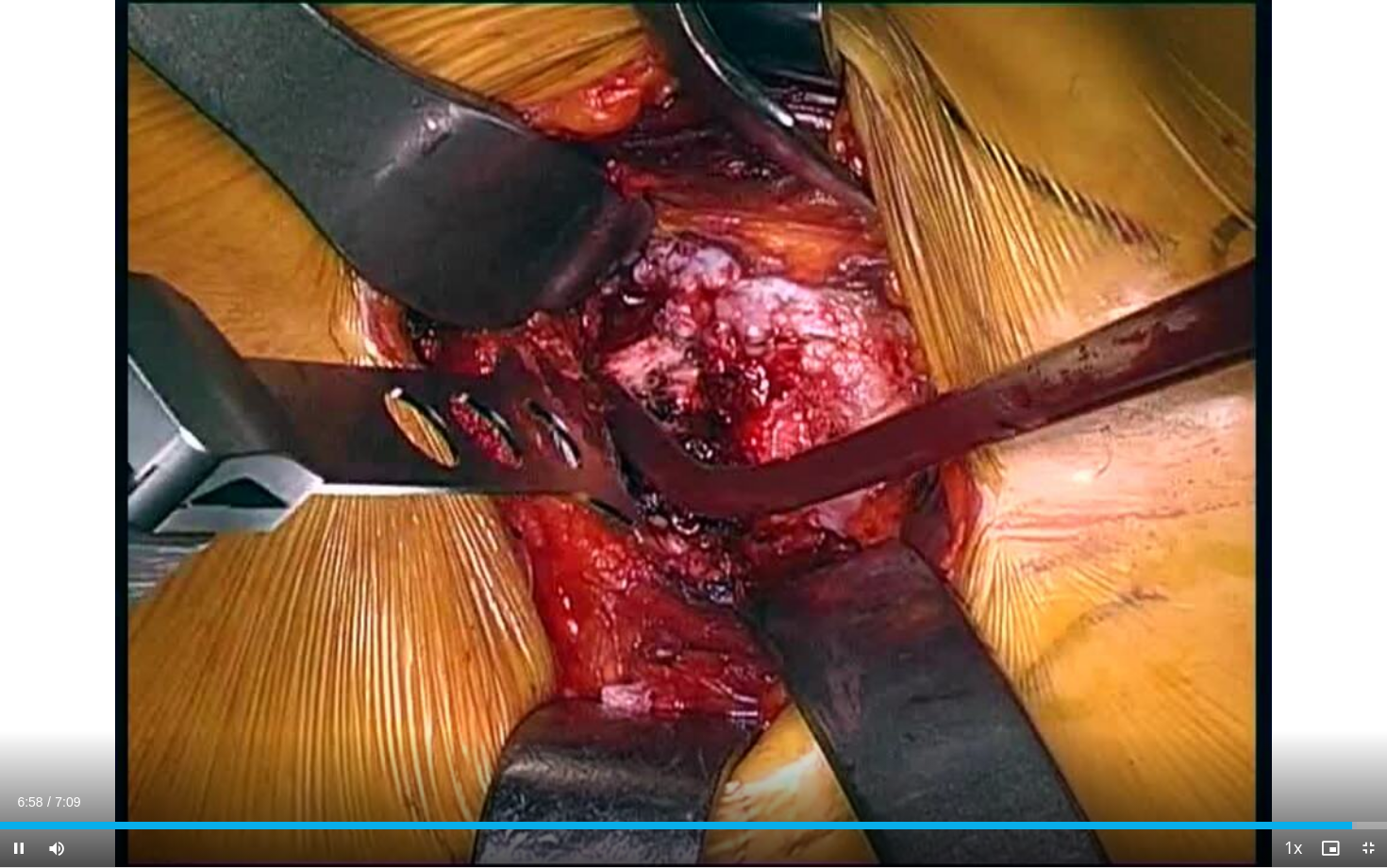 click at bounding box center [1368, 848] 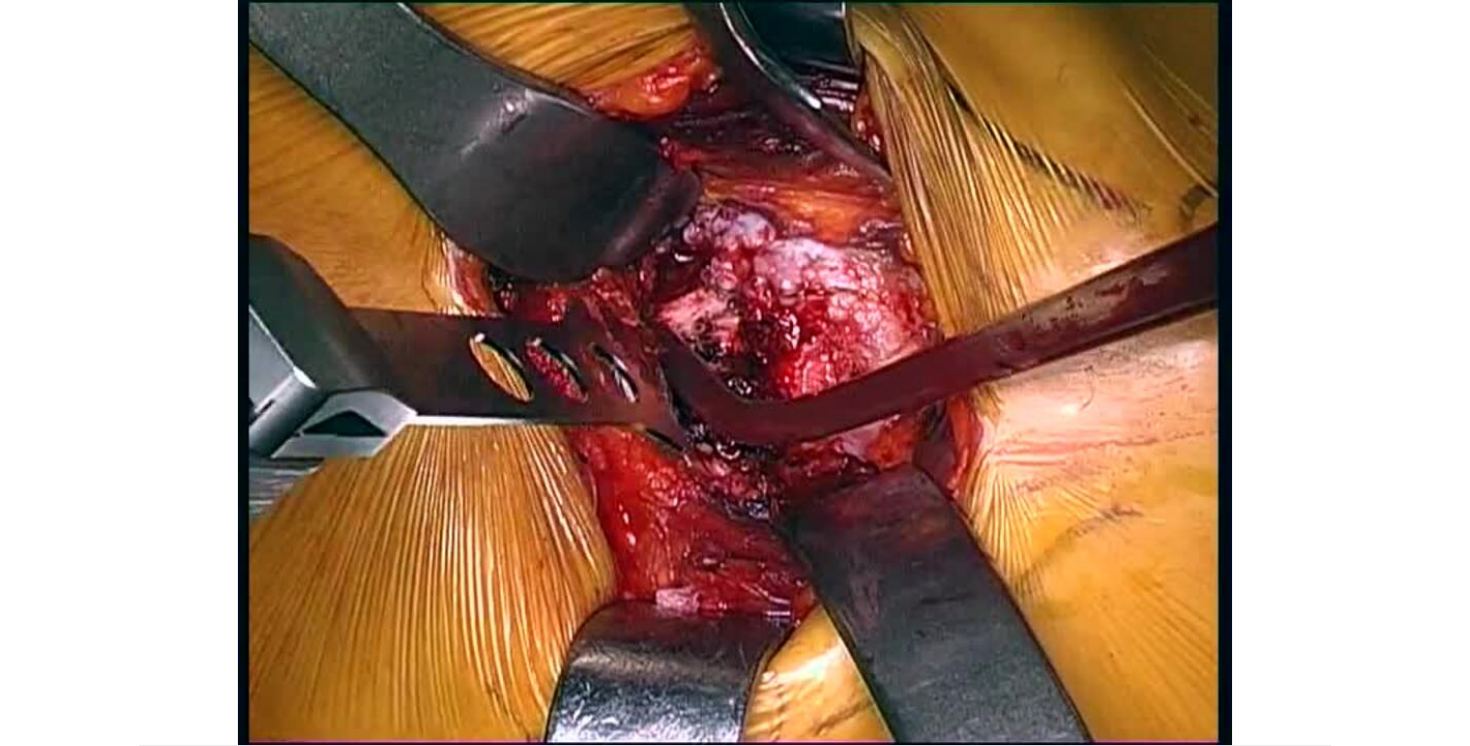 scroll, scrollTop: 107, scrollLeft: 0, axis: vertical 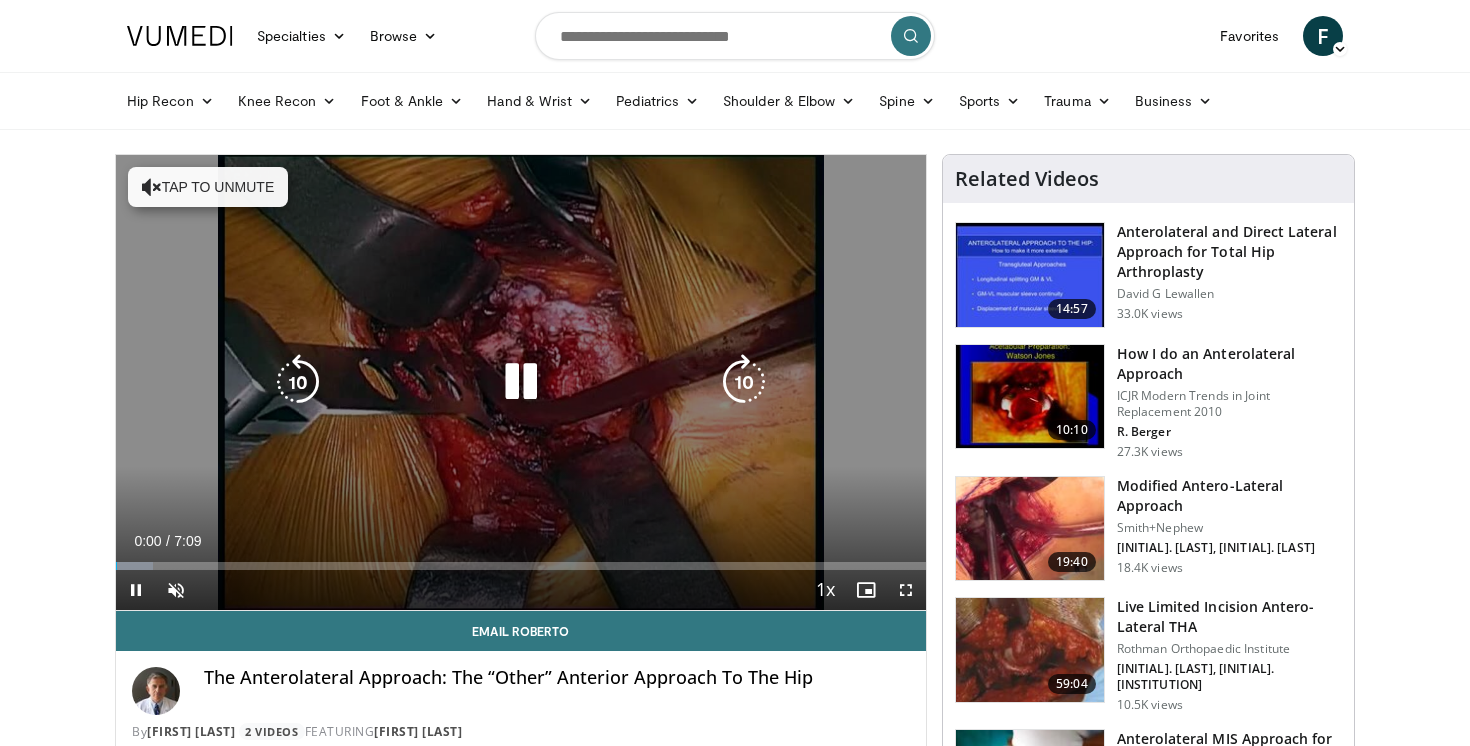 click at bounding box center (521, 382) 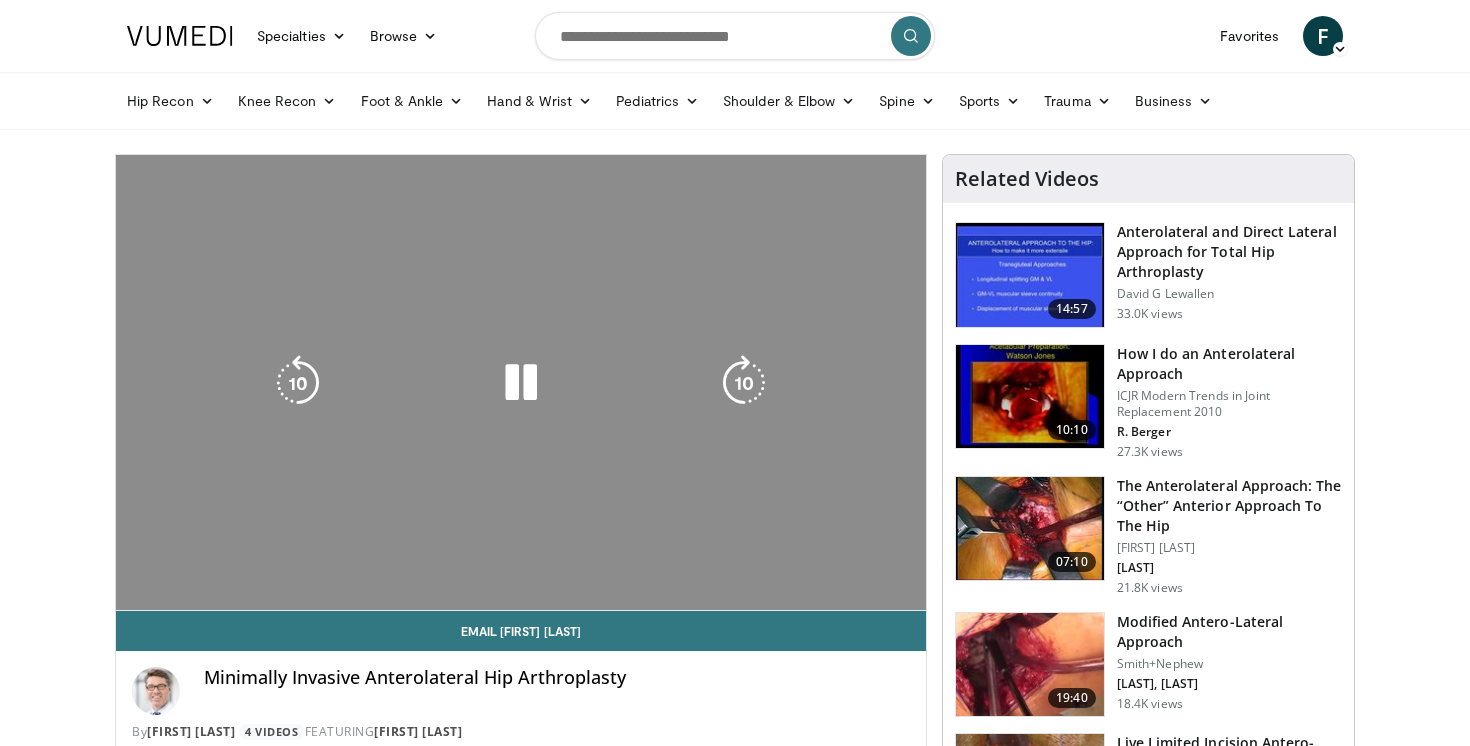scroll, scrollTop: 0, scrollLeft: 0, axis: both 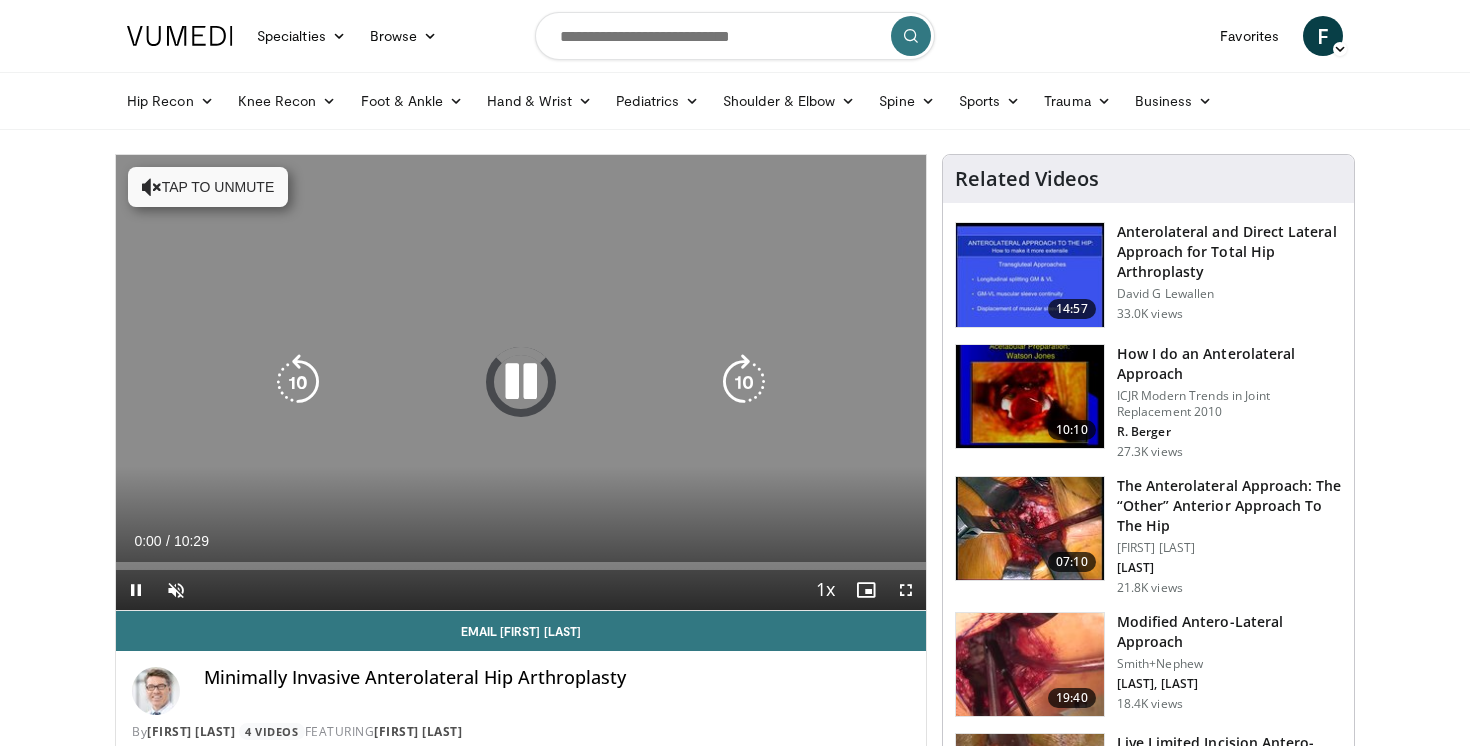 click at bounding box center (521, 382) 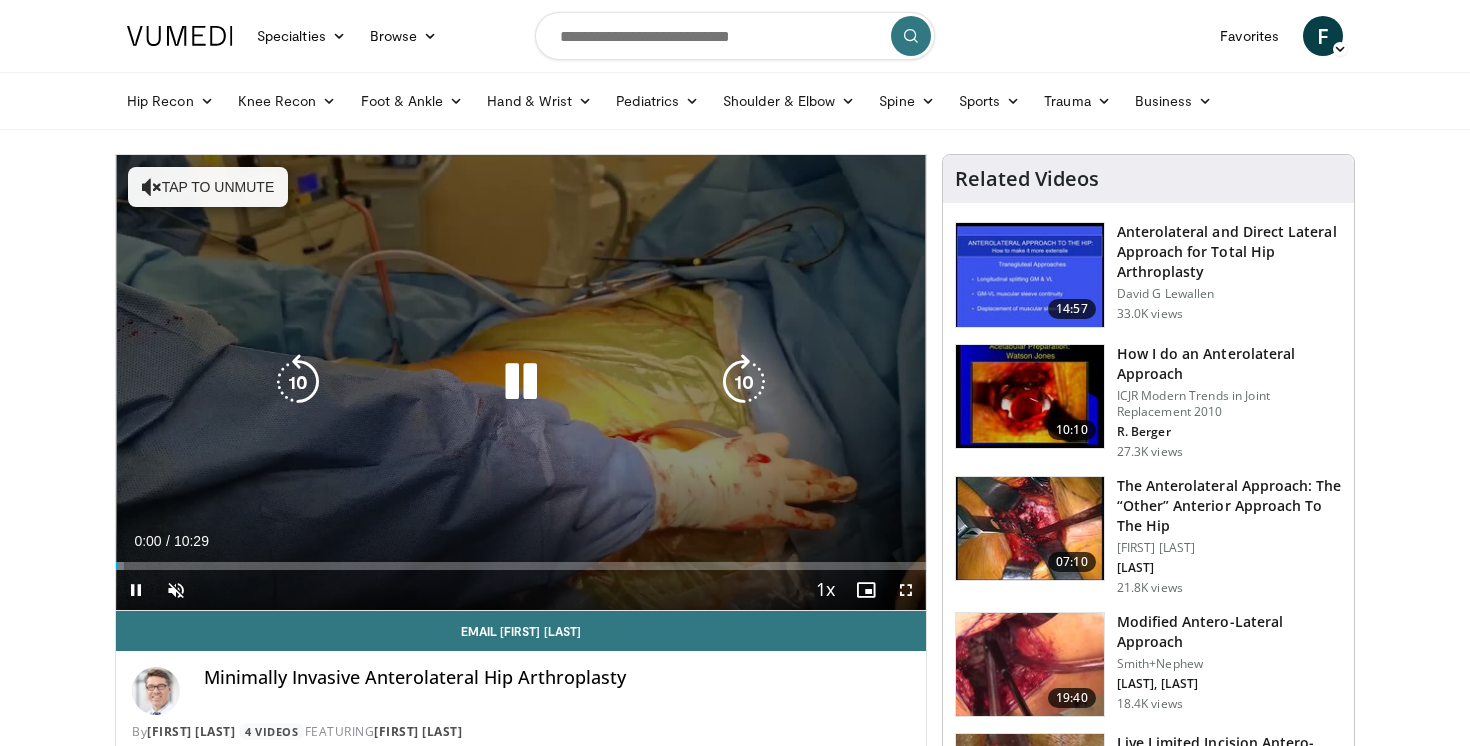 click at bounding box center [521, 382] 